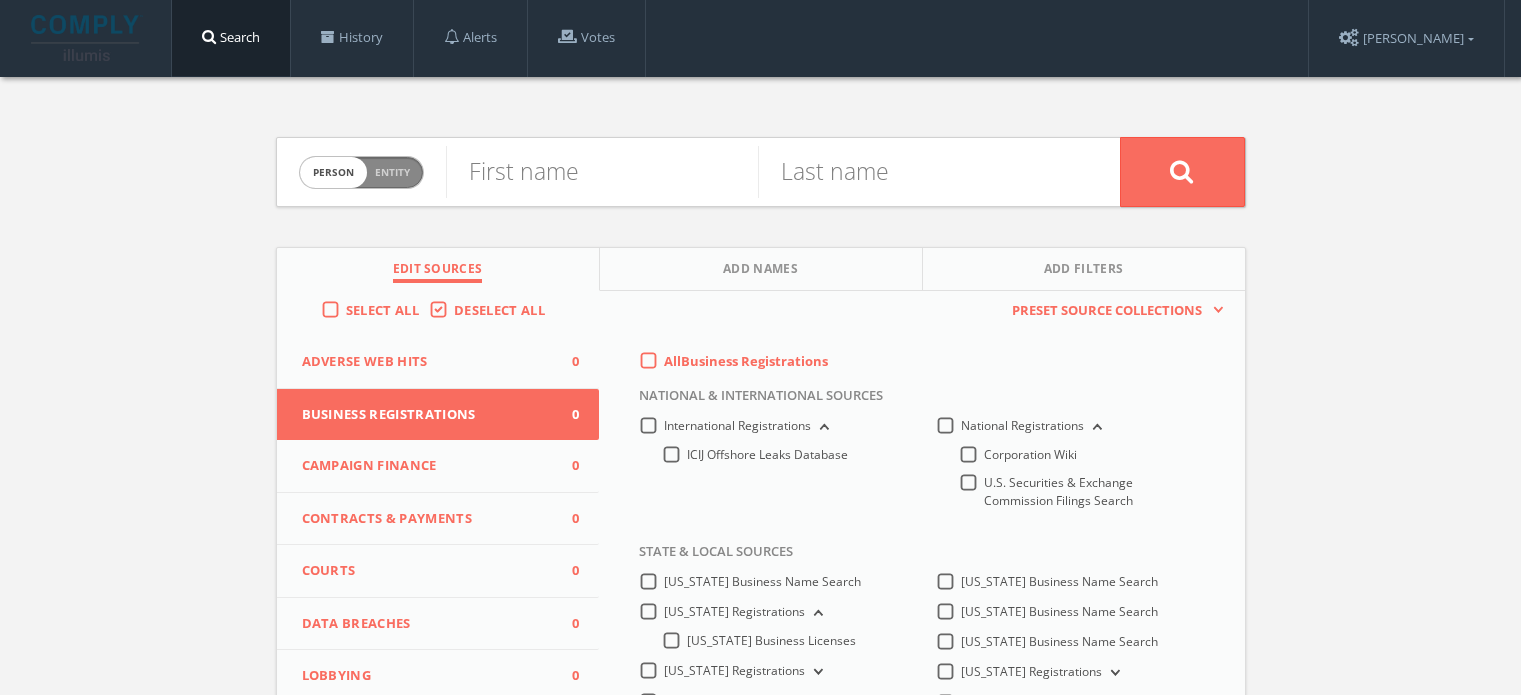 scroll, scrollTop: 86, scrollLeft: 0, axis: vertical 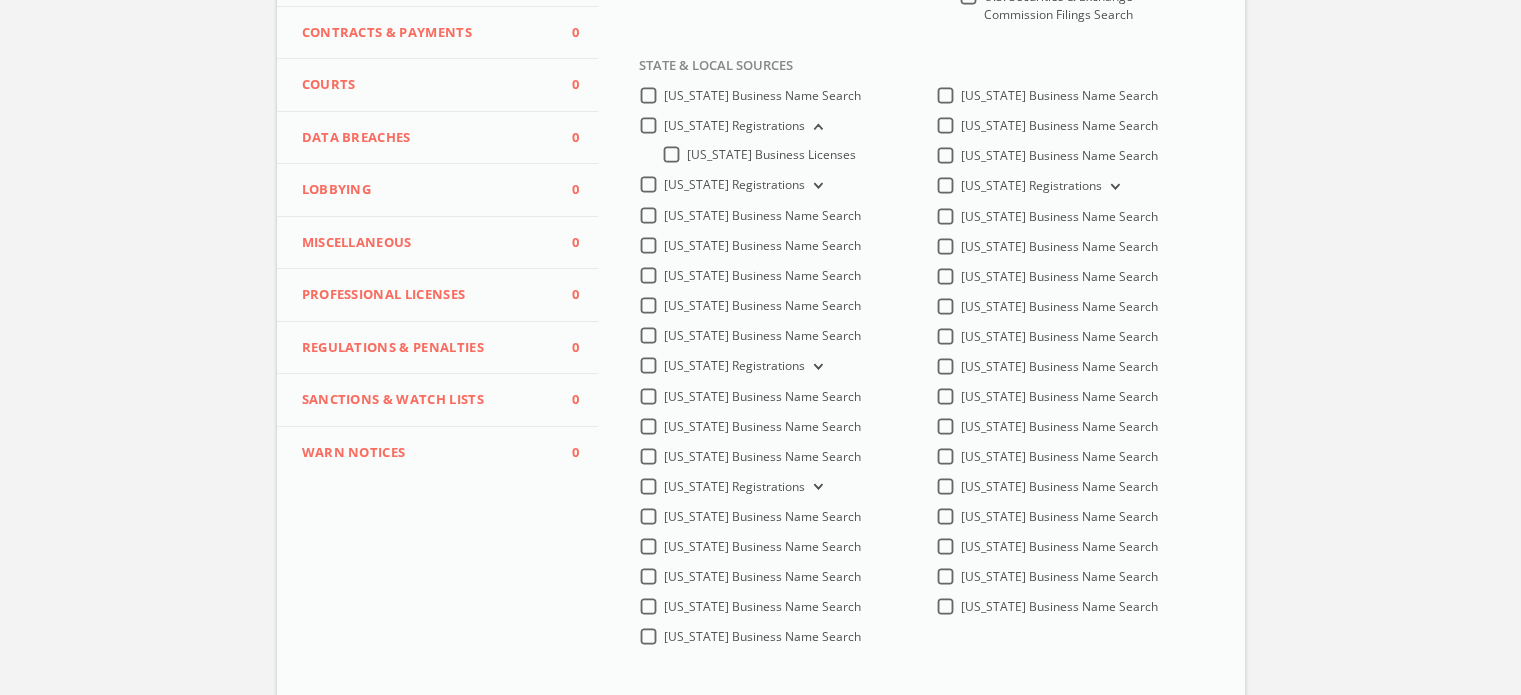 click on "Sanctions & Watch Lists" at bounding box center (426, 400) 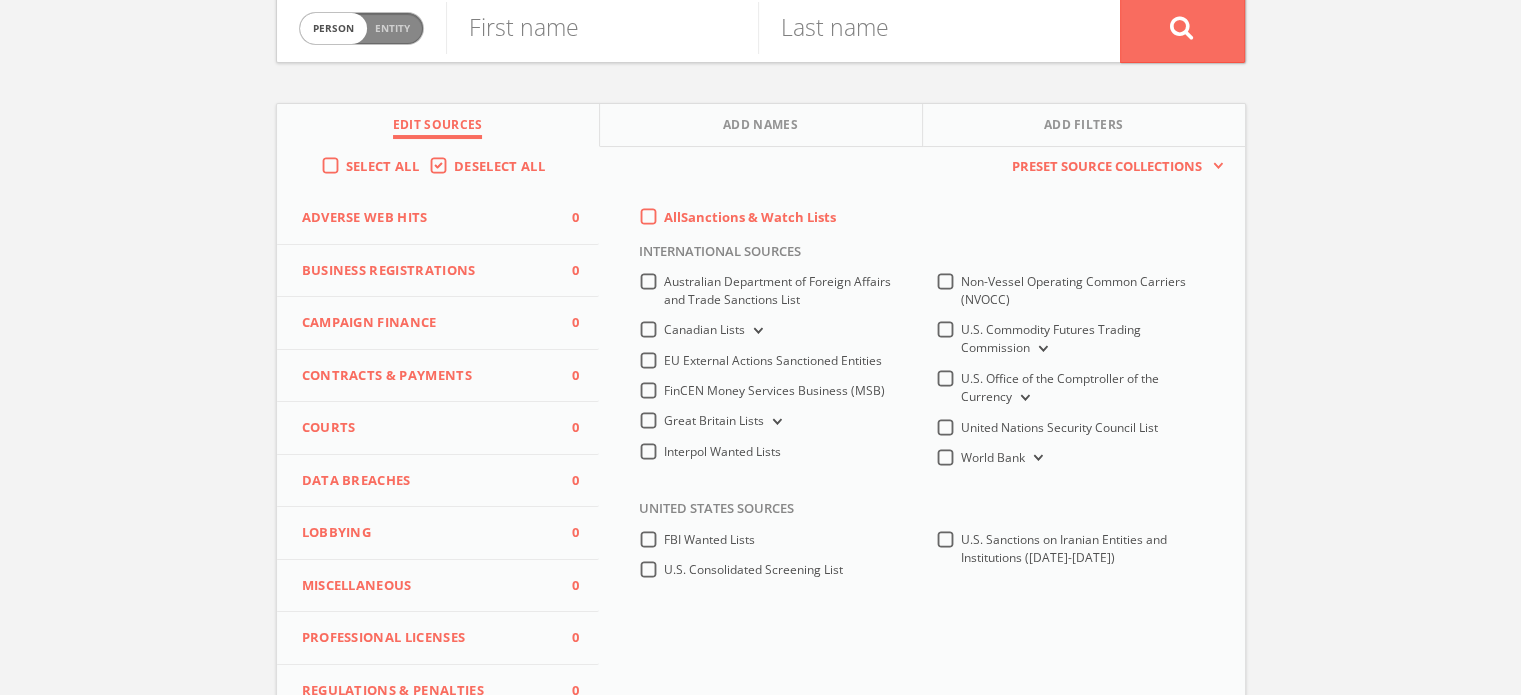 scroll, scrollTop: 142, scrollLeft: 0, axis: vertical 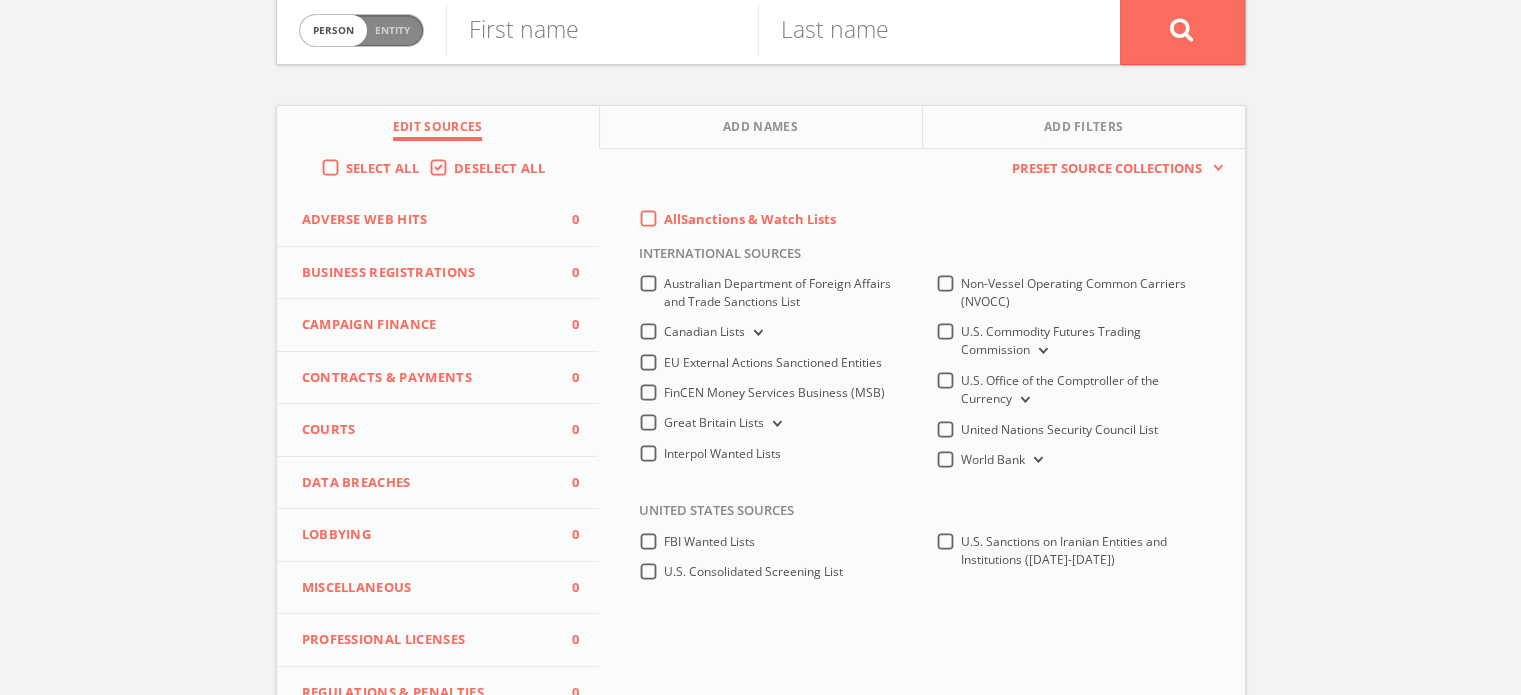 click on "Business Registrations" at bounding box center (426, 273) 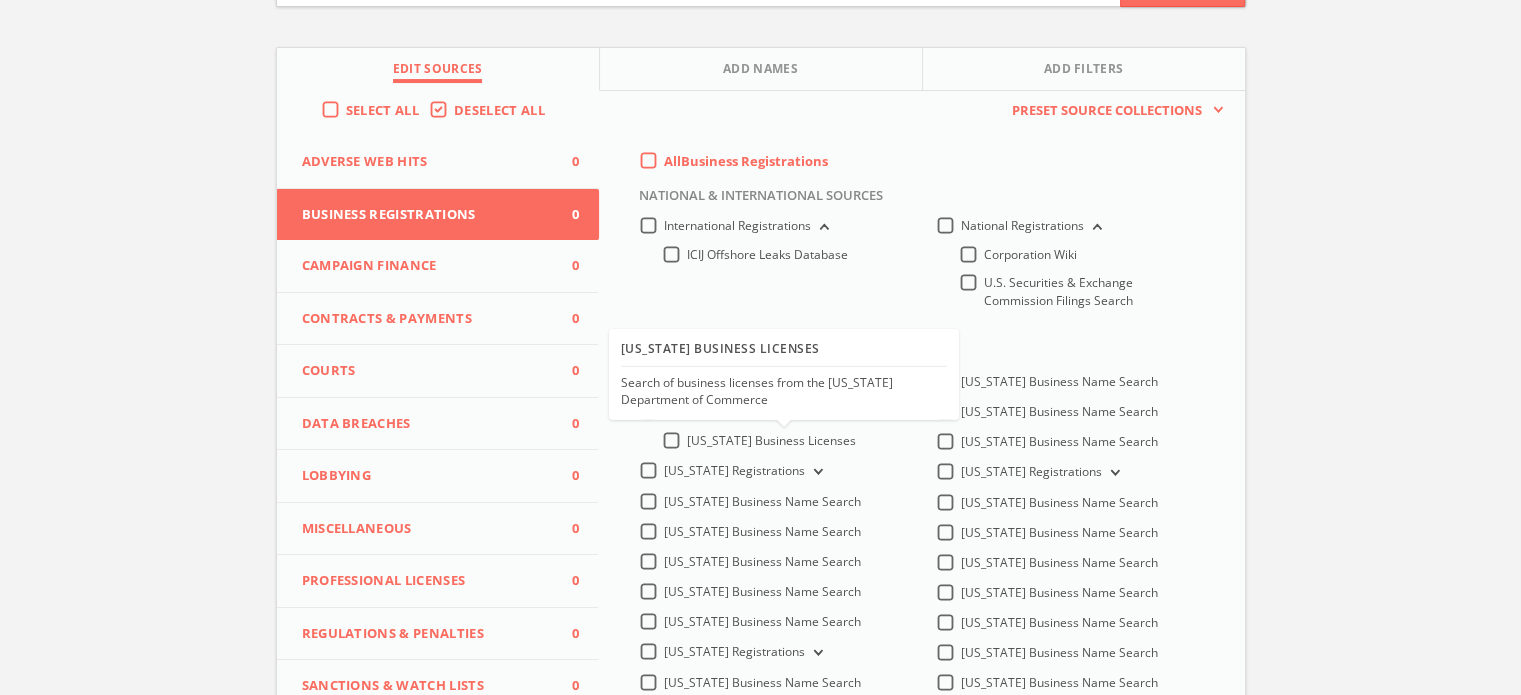 scroll, scrollTop: 342, scrollLeft: 0, axis: vertical 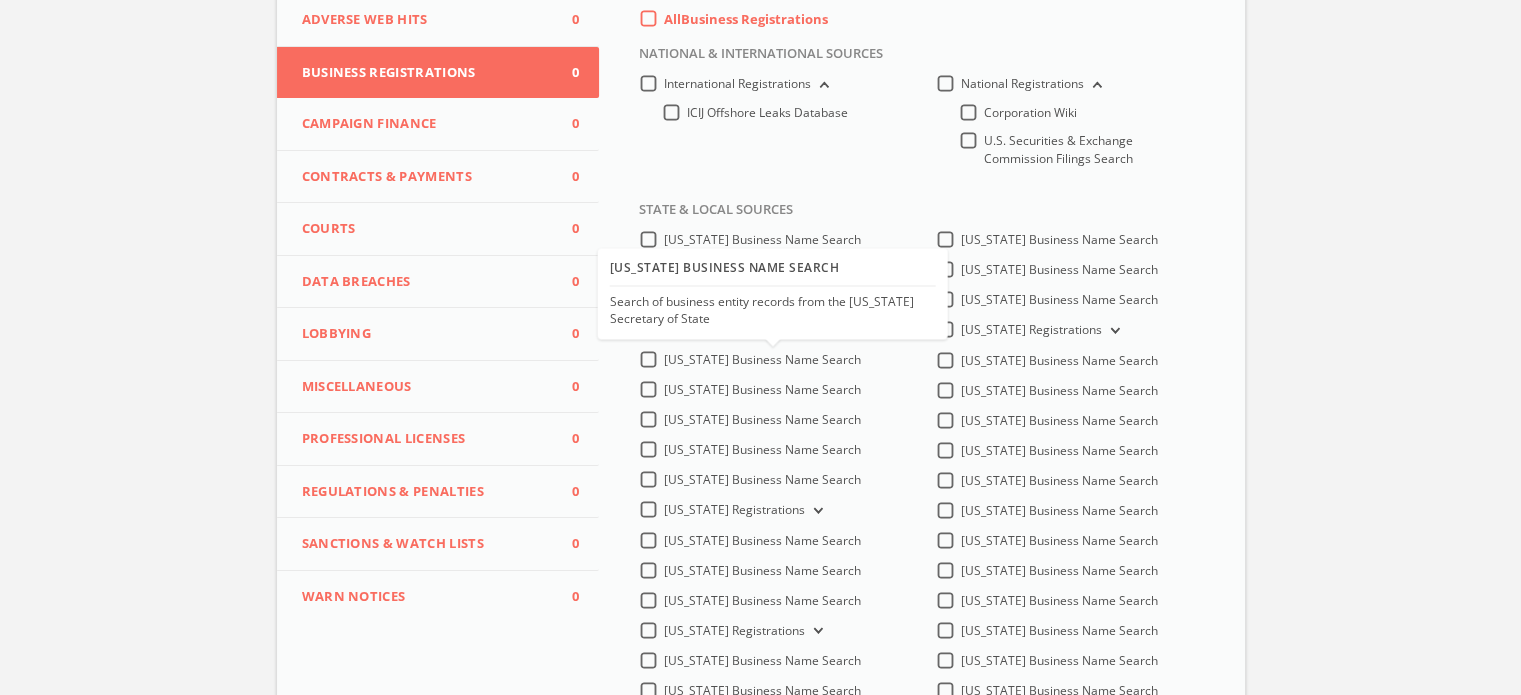 click on "[US_STATE] Business Name Search" at bounding box center [762, 360] 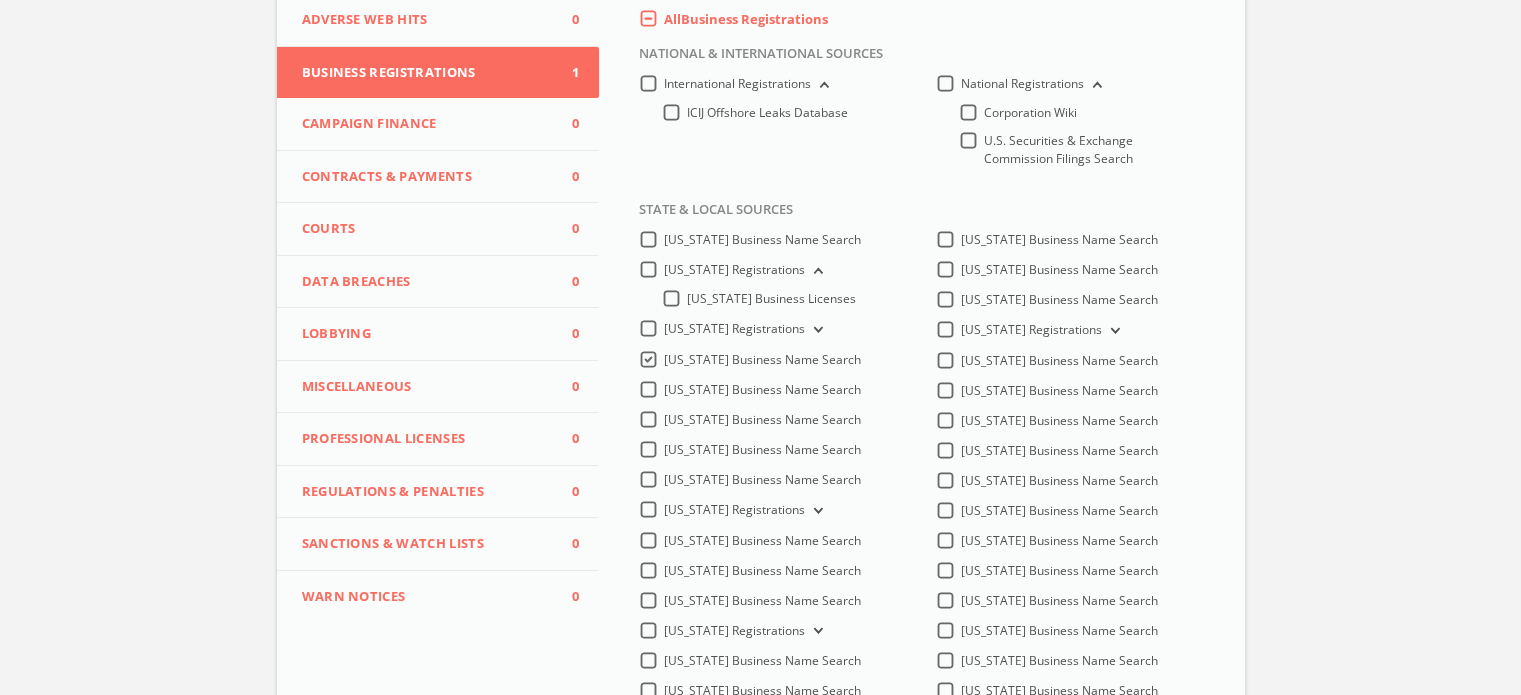 click at bounding box center [816, 330] 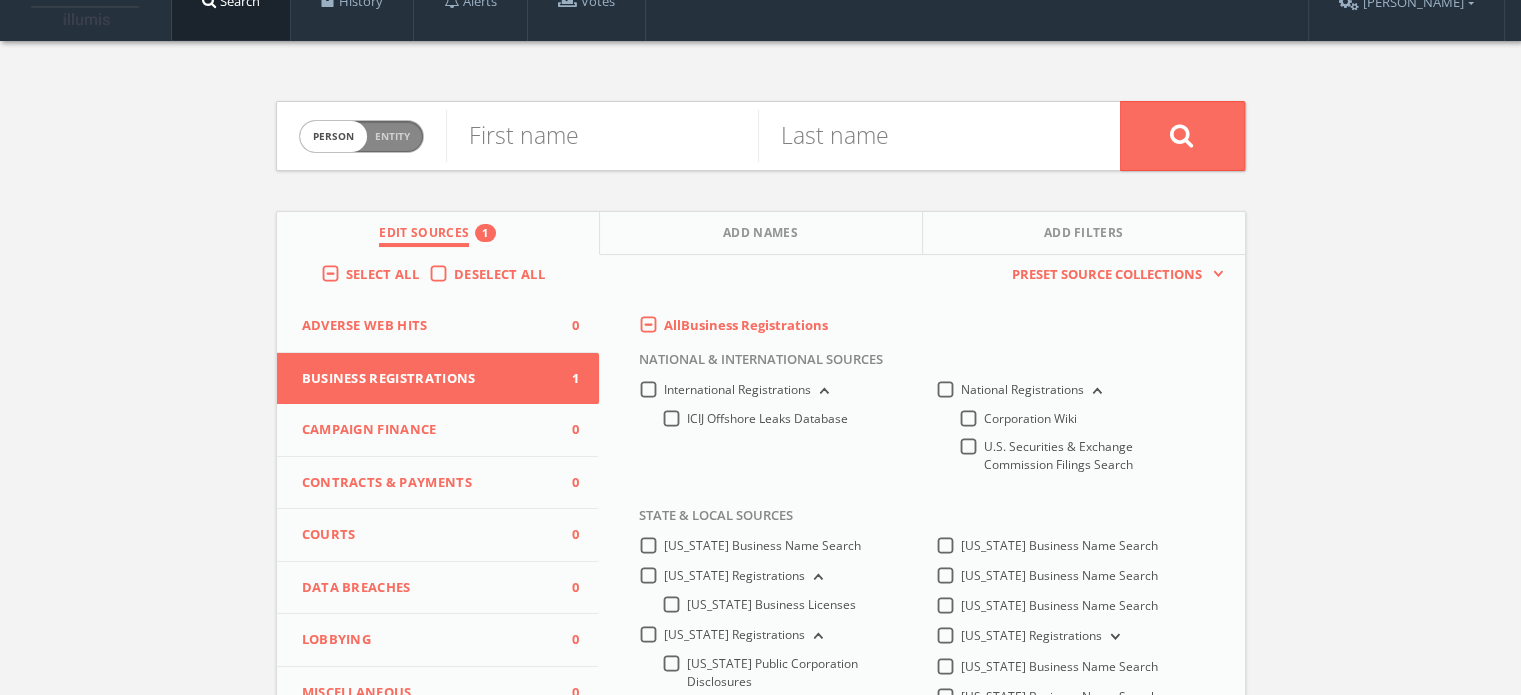 scroll, scrollTop: 0, scrollLeft: 0, axis: both 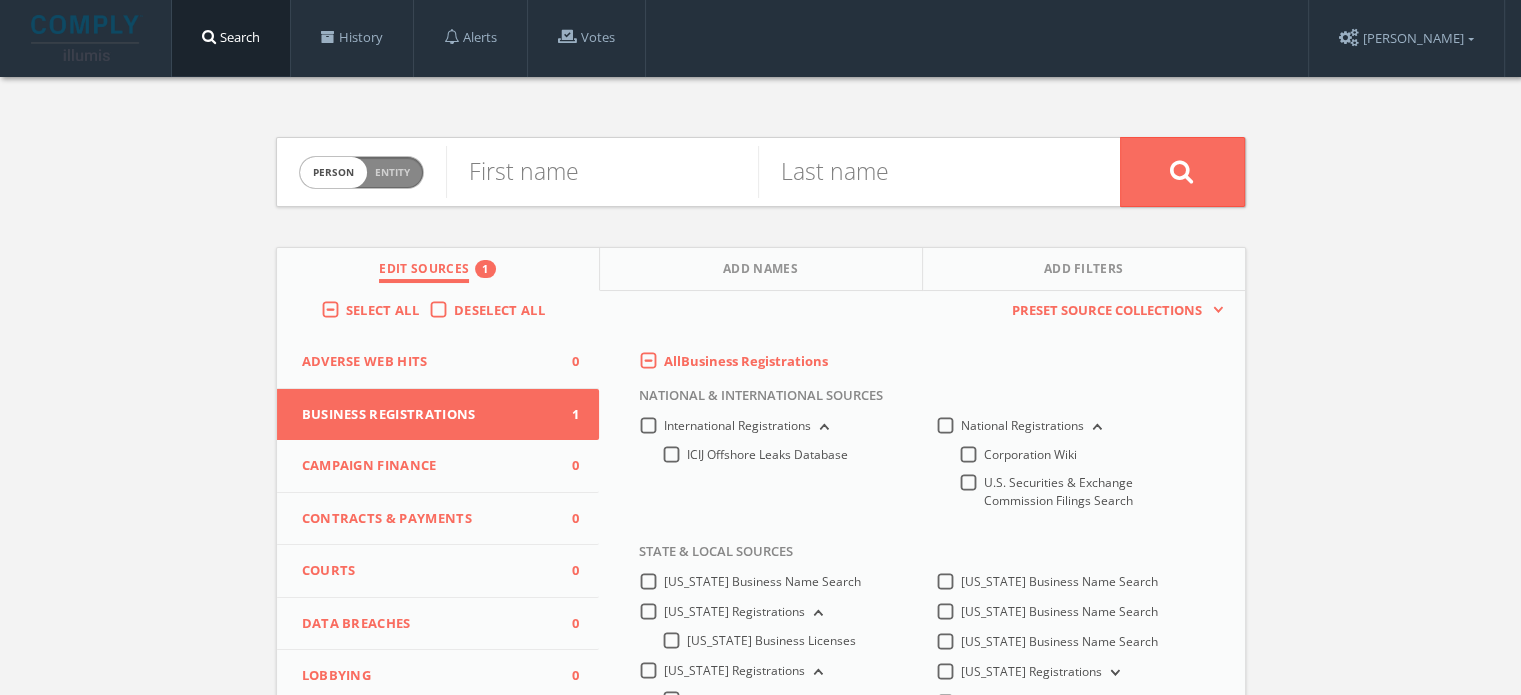 click on "Entity" at bounding box center [392, 172] 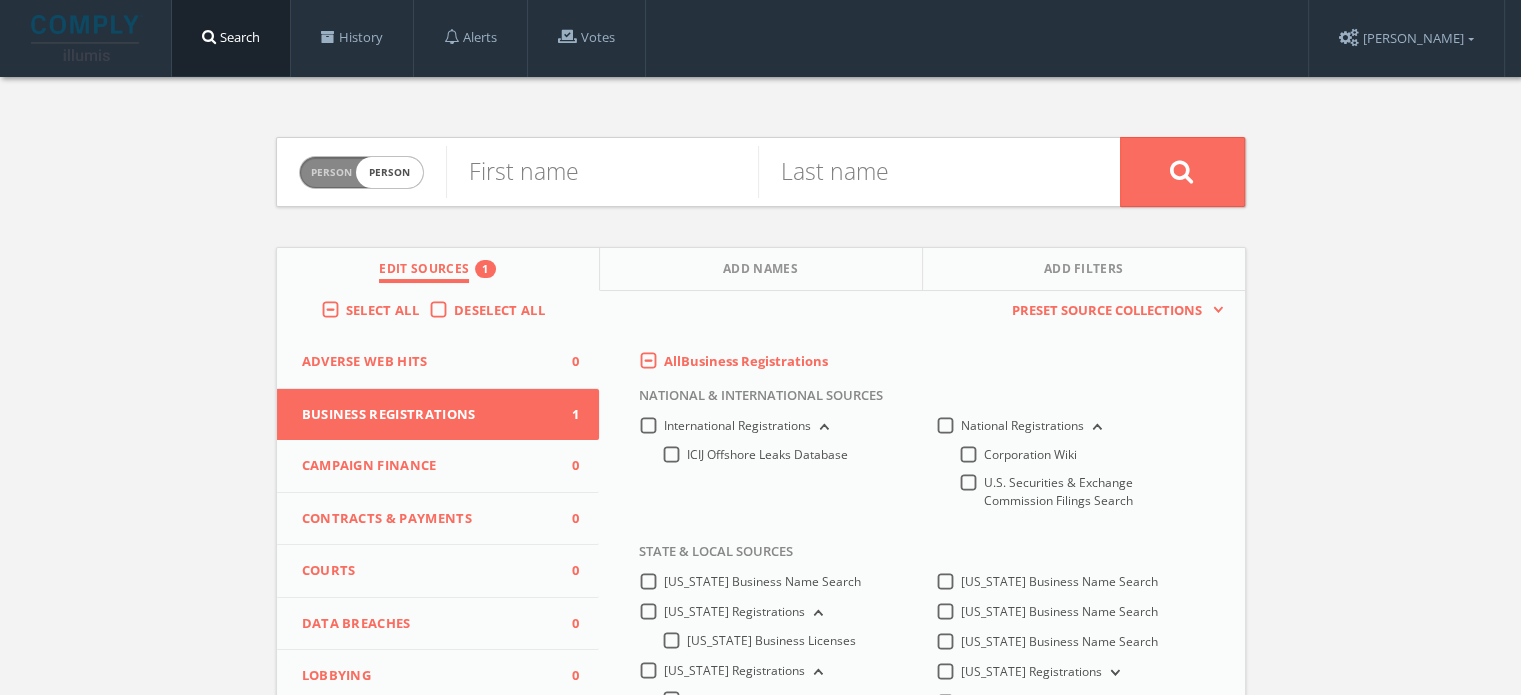 checkbox on "true" 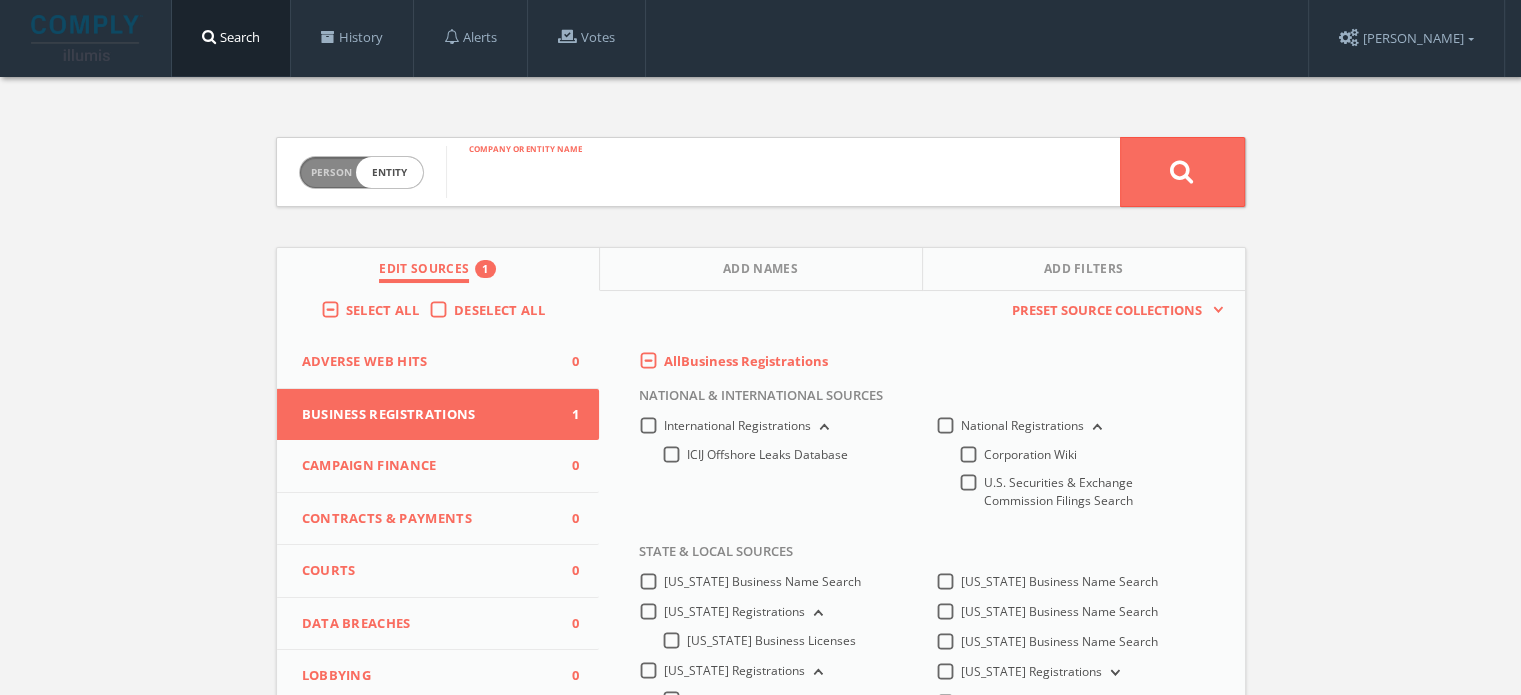 click at bounding box center [783, 172] 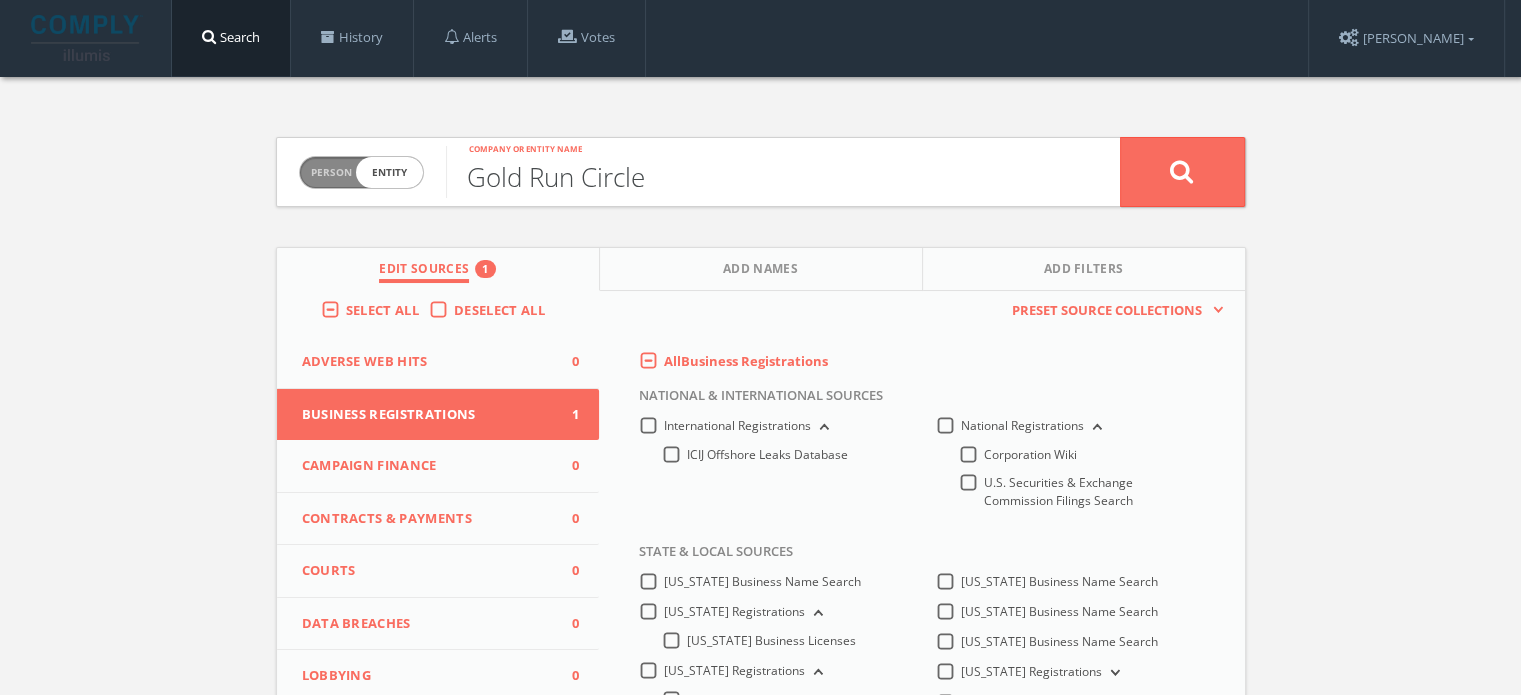 type on "Gold Run Circle" 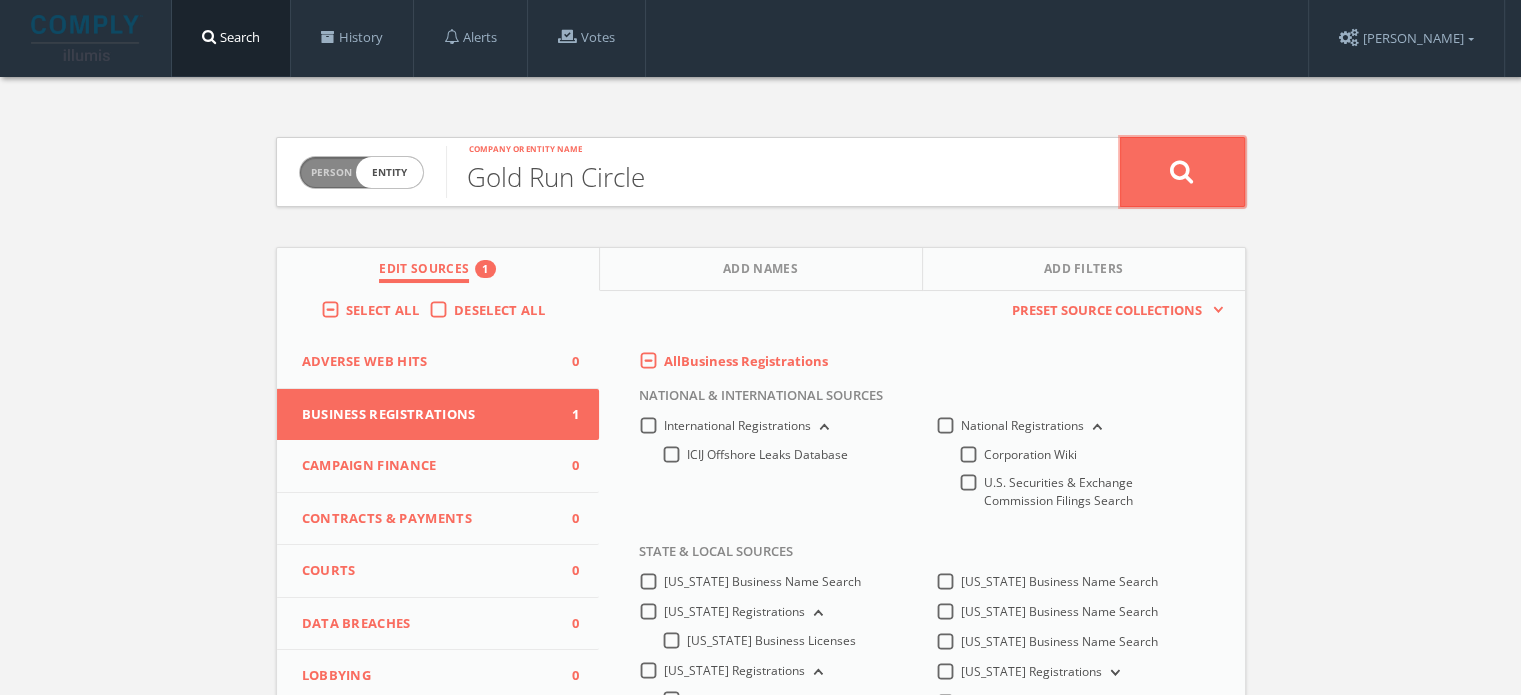click 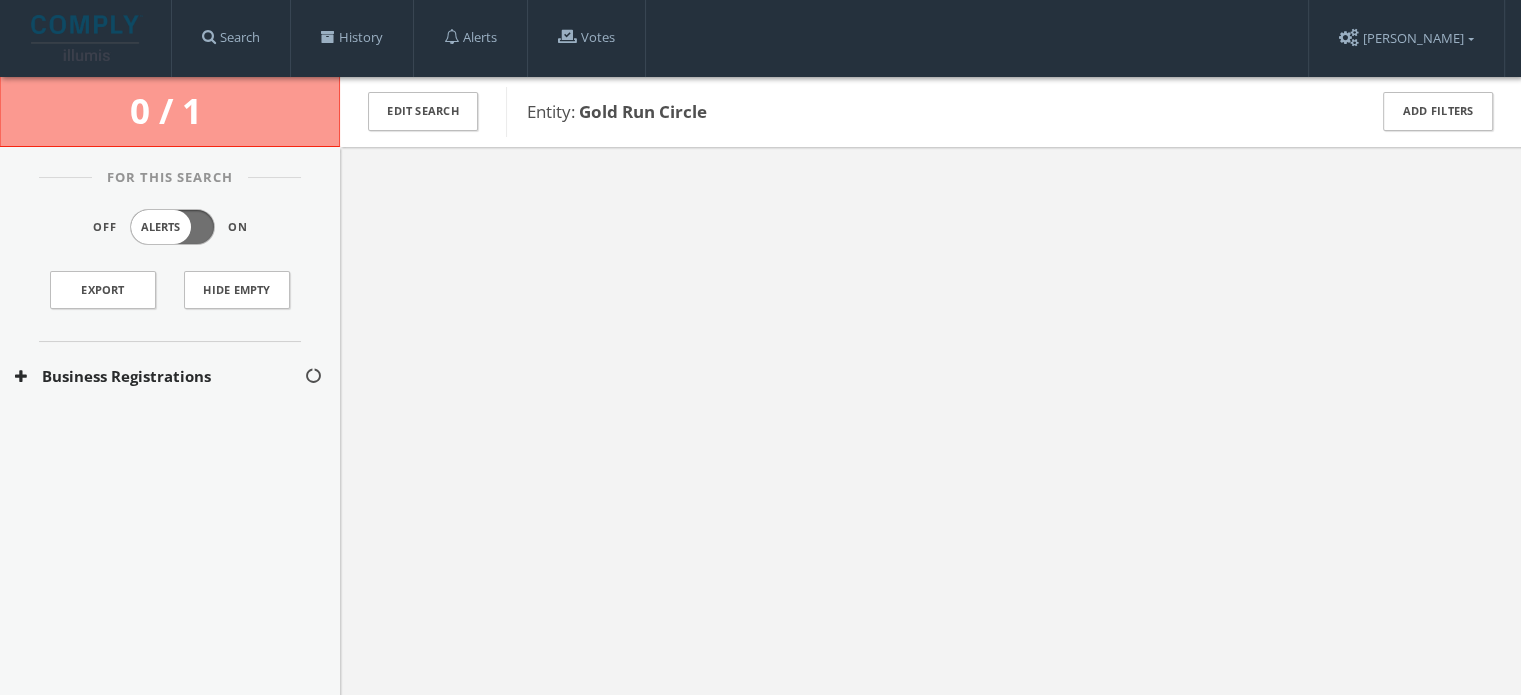 click on "Business Registrations" at bounding box center (159, 376) 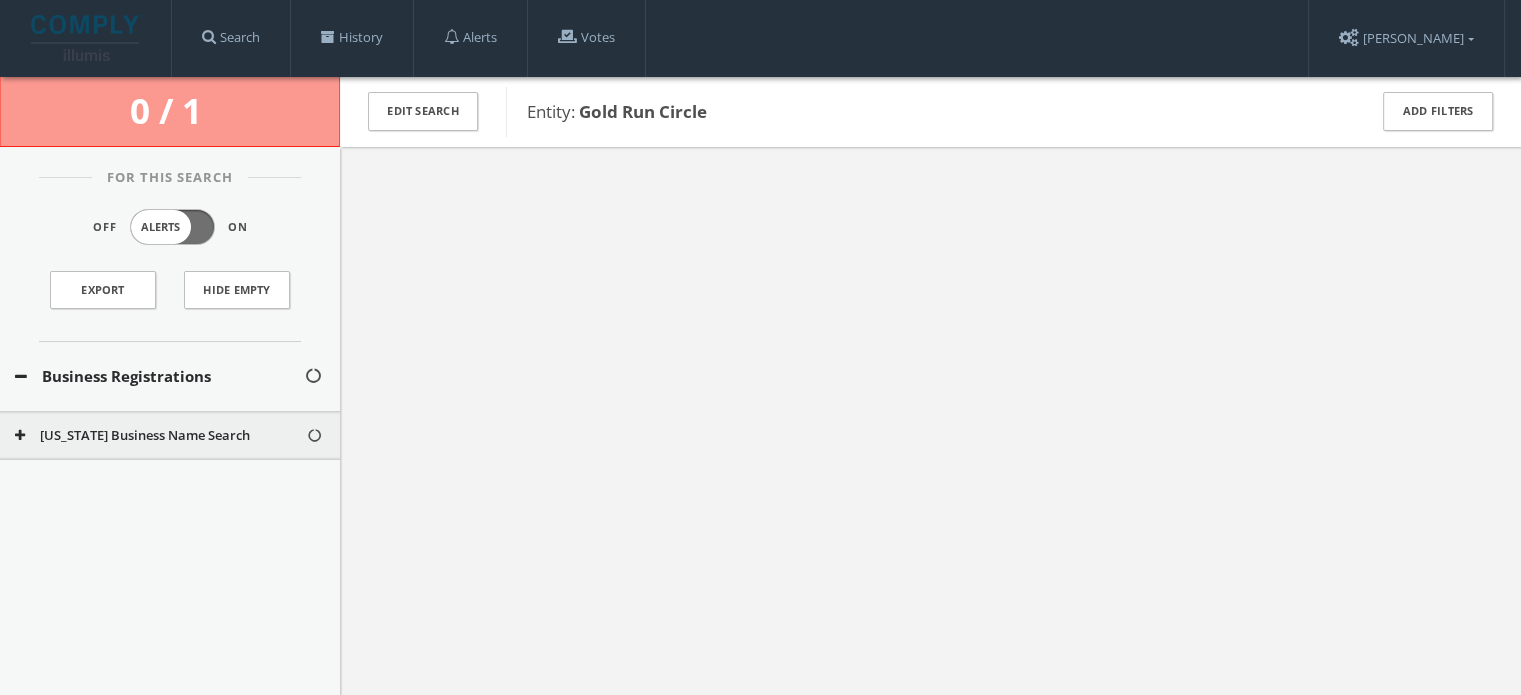 click on "[US_STATE] Business Name Search" at bounding box center [160, 436] 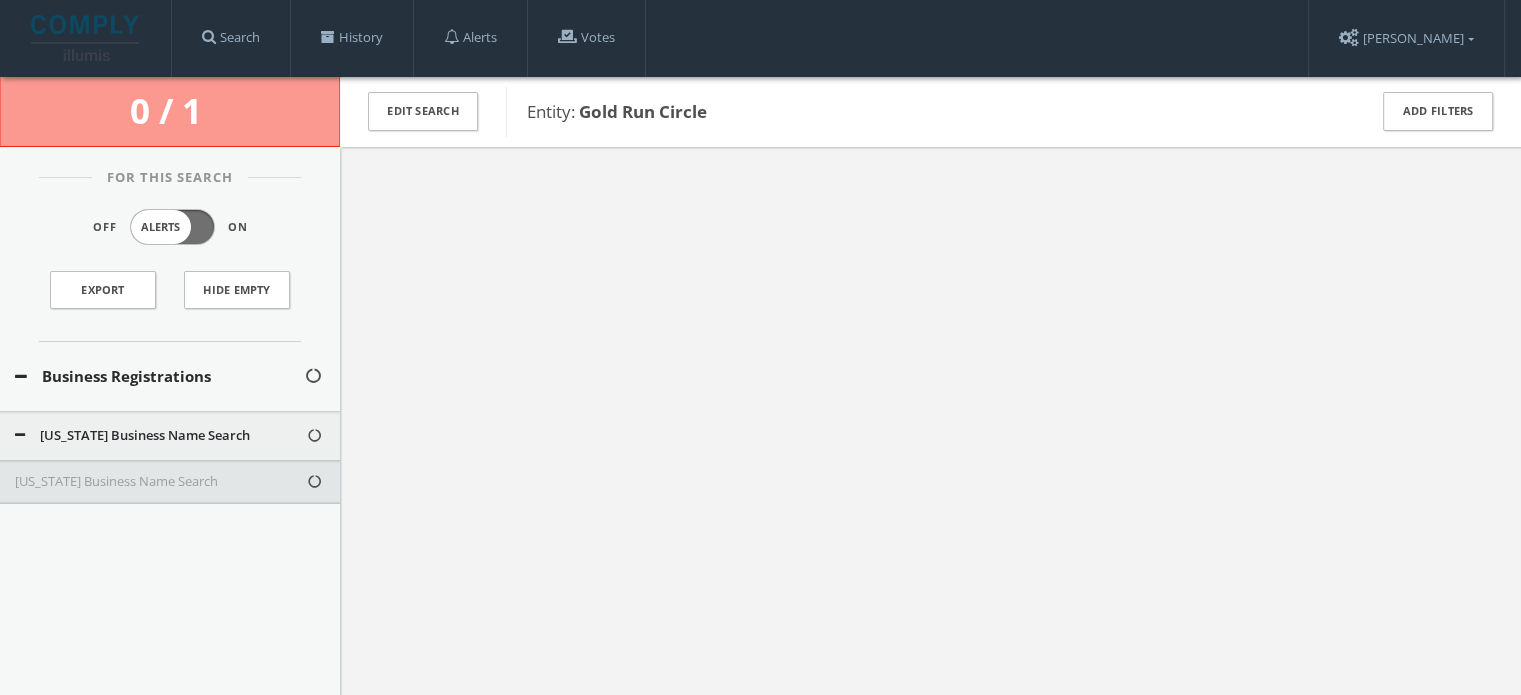 click on "[US_STATE] Business Name Search" at bounding box center [160, 482] 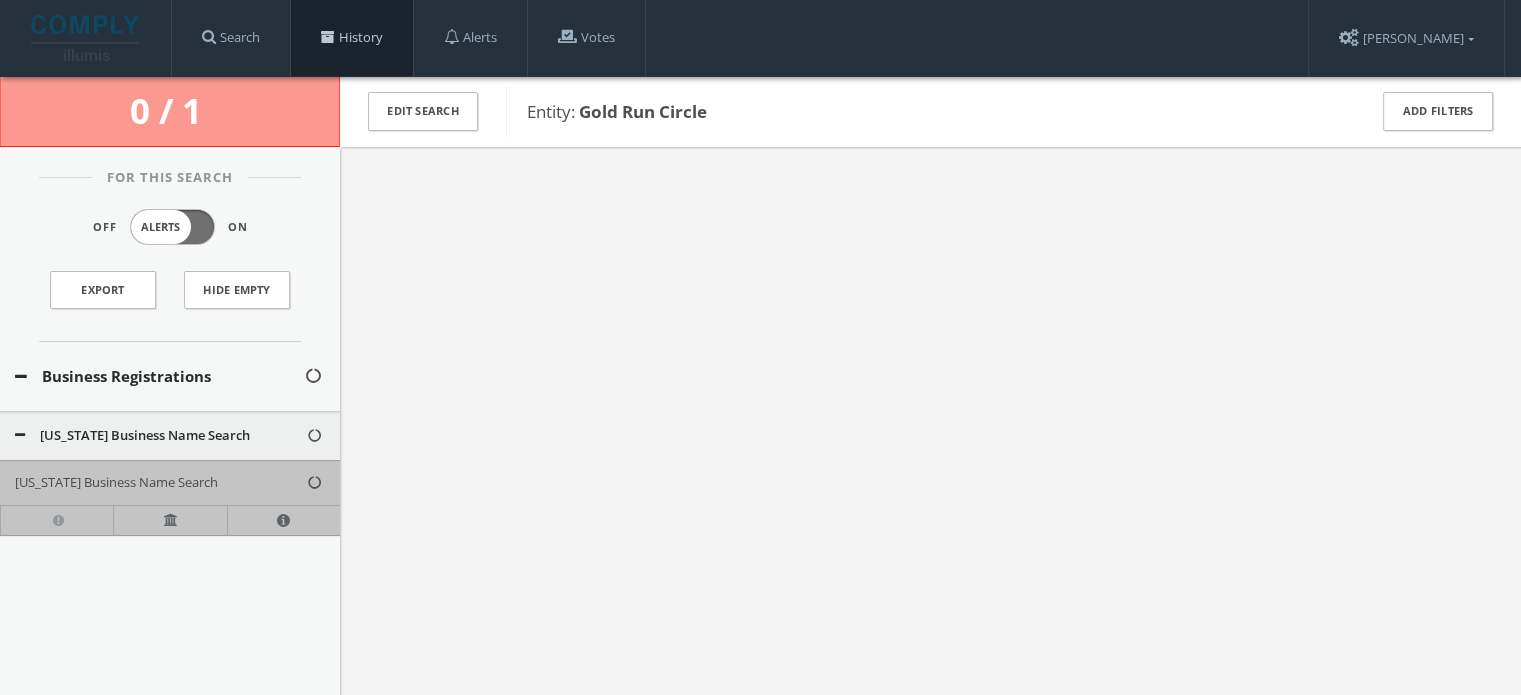 click on "History" at bounding box center [352, 38] 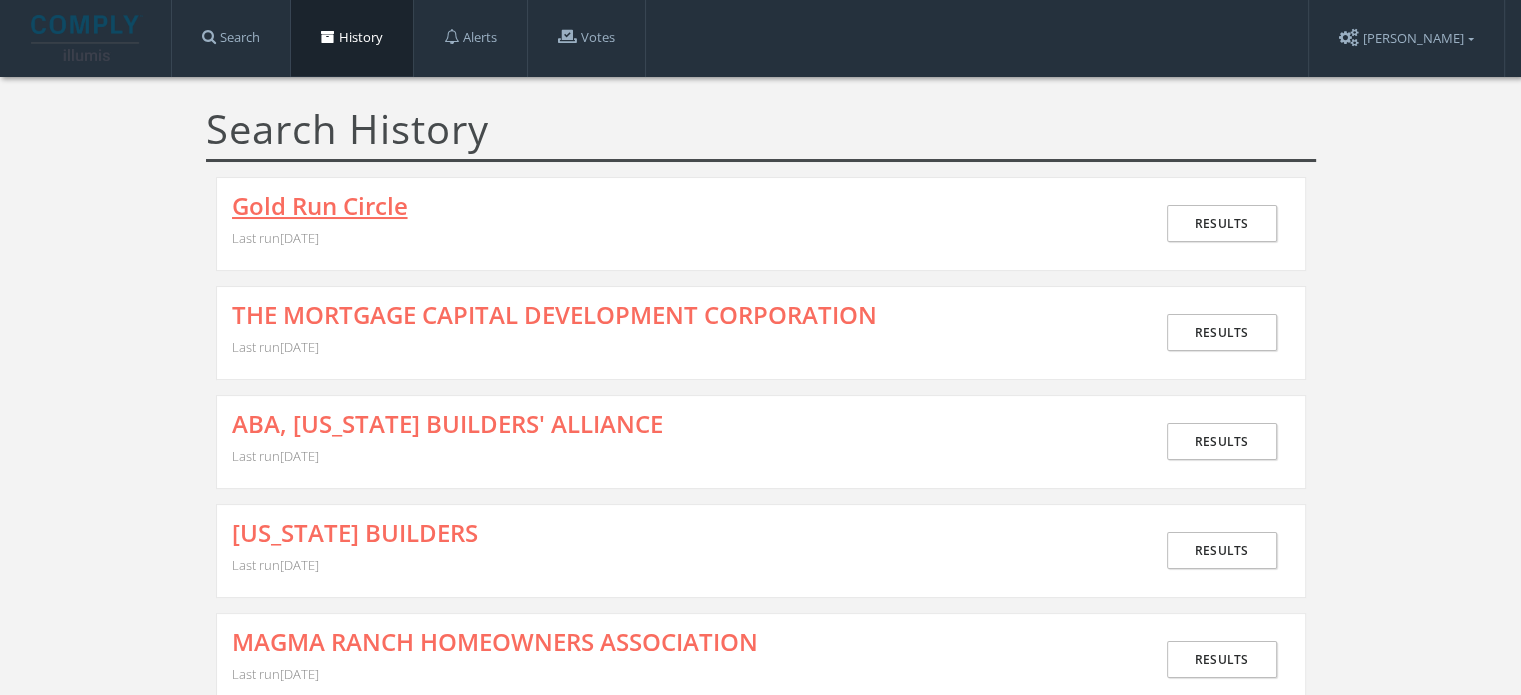 click on "Gold Run Circle" at bounding box center (320, 206) 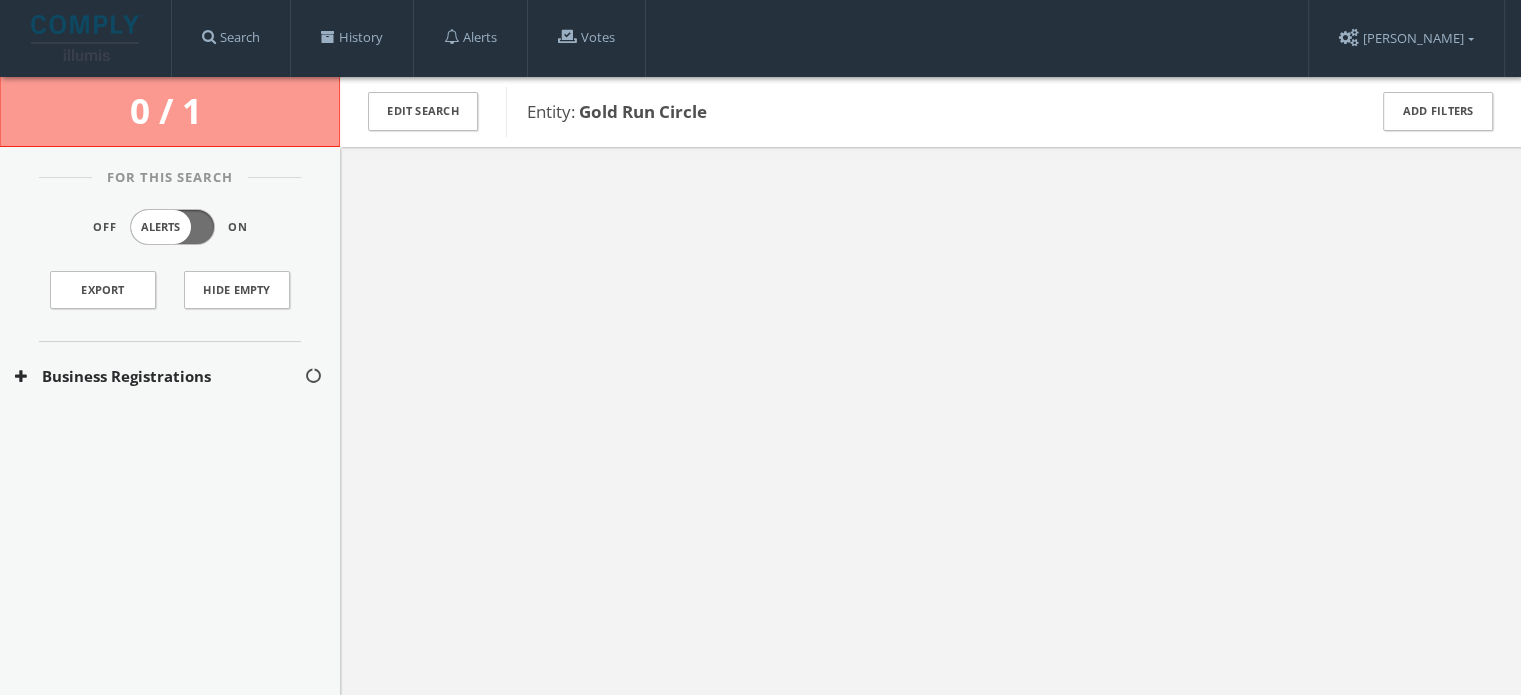 click on "Business Registrations" at bounding box center [170, 376] 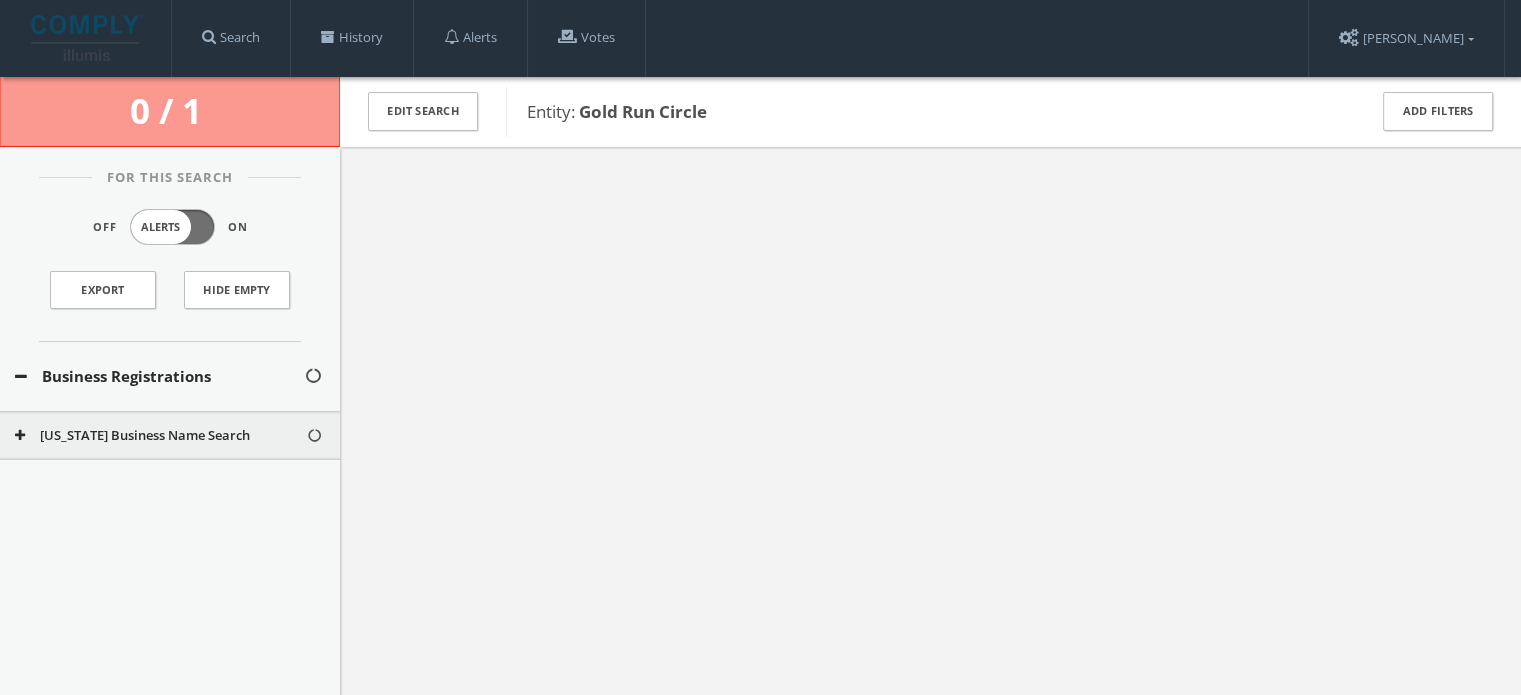 click on "[US_STATE] Business Name Search" at bounding box center (160, 436) 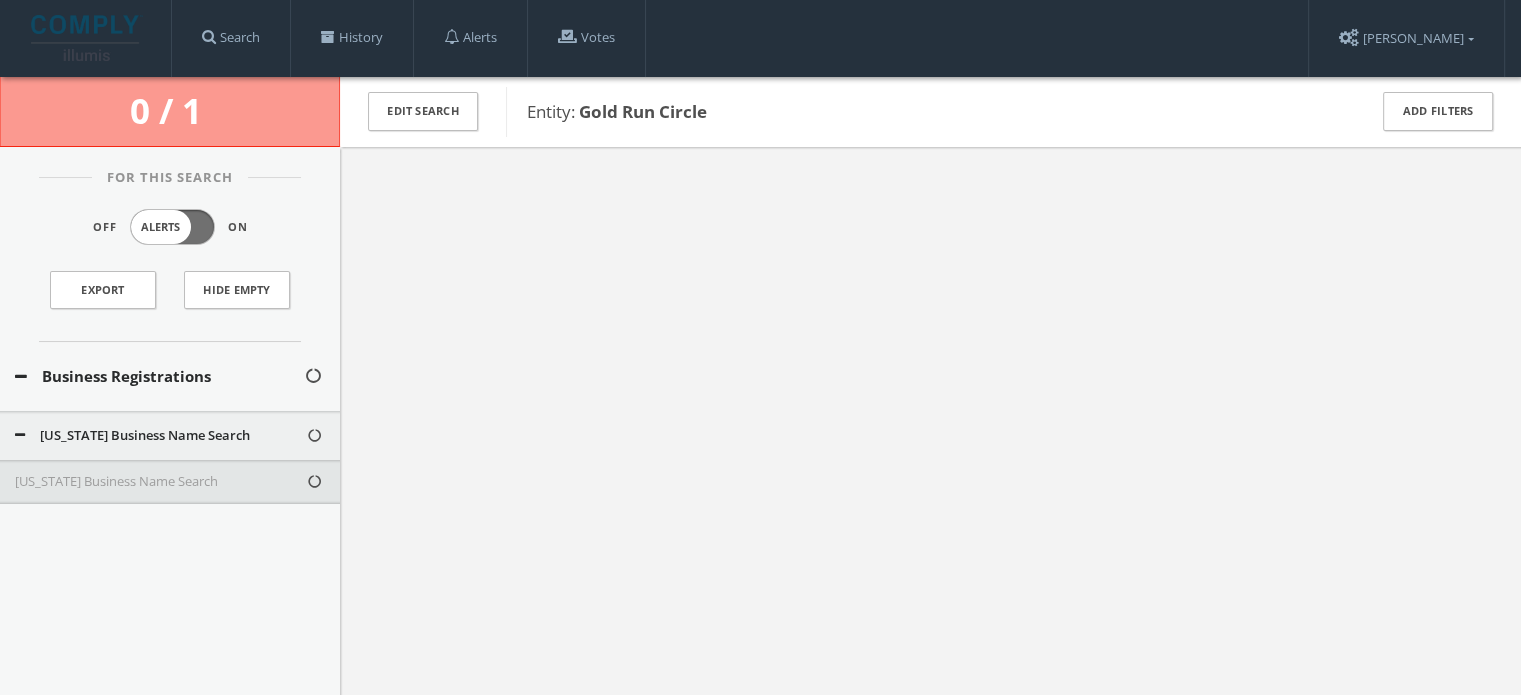 click on "[US_STATE] Business Name Search" at bounding box center [160, 482] 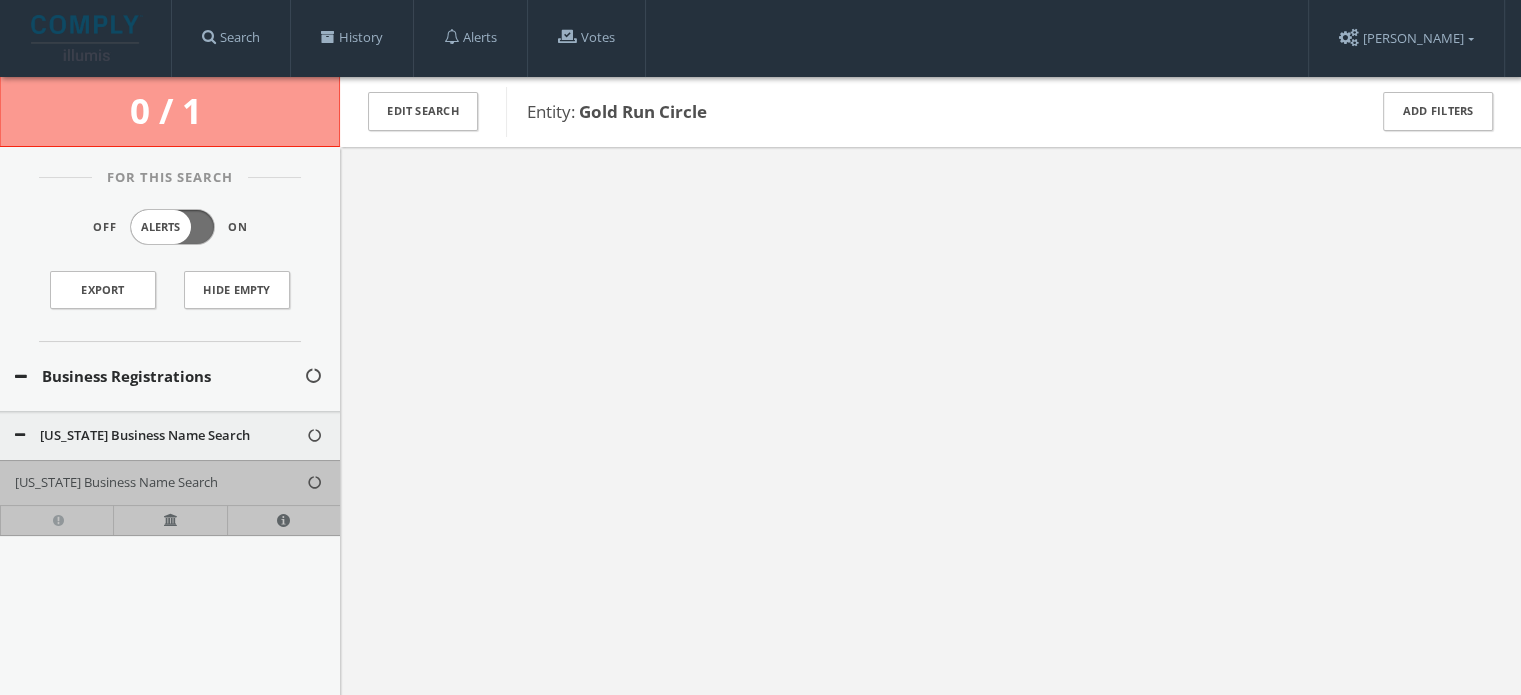 click on "[US_STATE] Business Name Search" at bounding box center [160, 436] 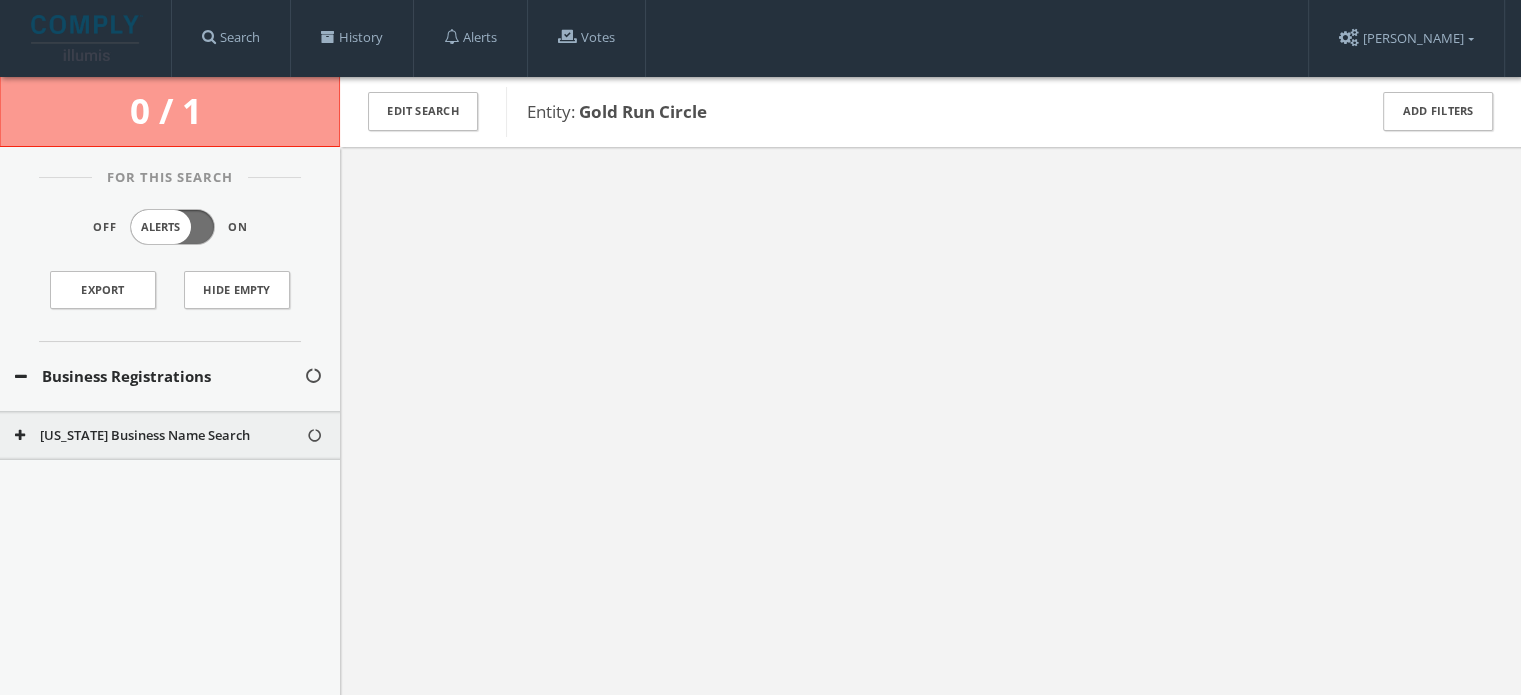 click on "[US_STATE] Business Name Search" at bounding box center [160, 436] 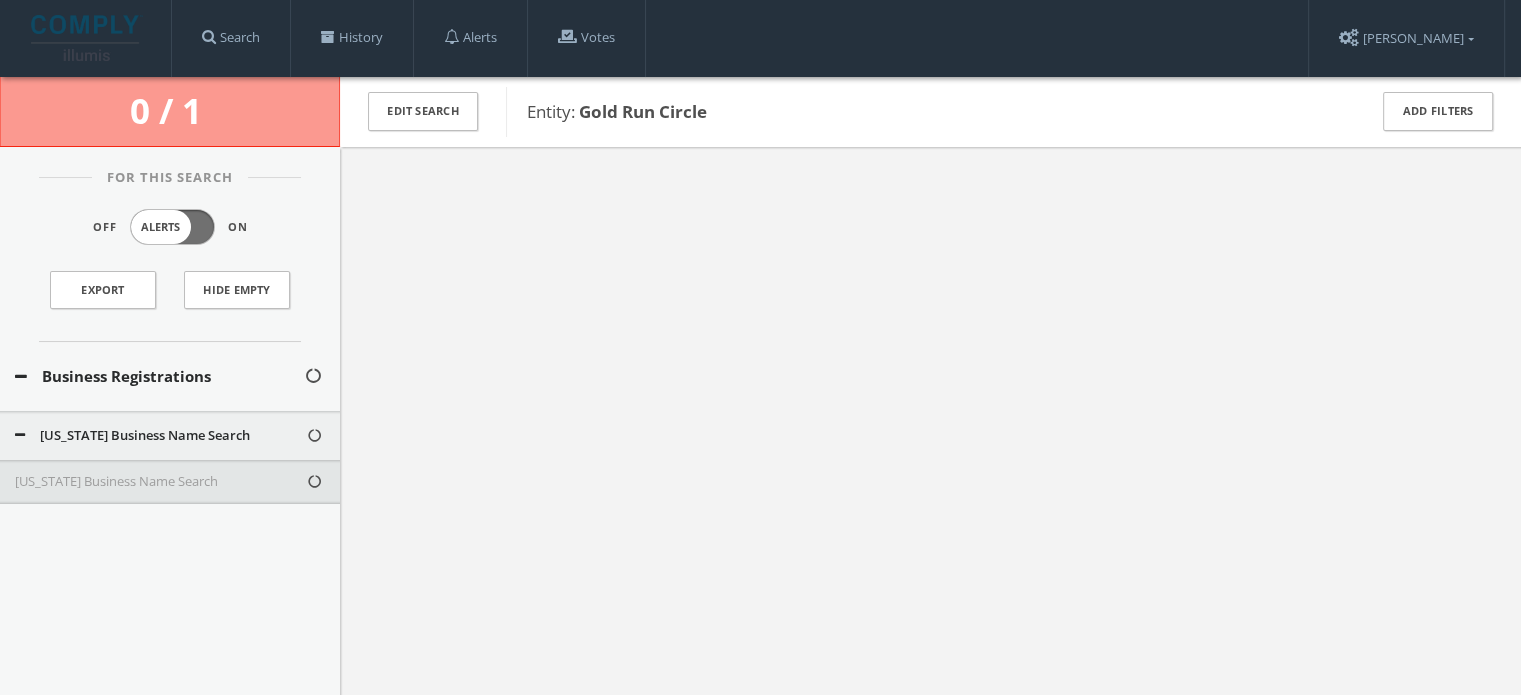 click on "[US_STATE] Business Name Search" at bounding box center (160, 482) 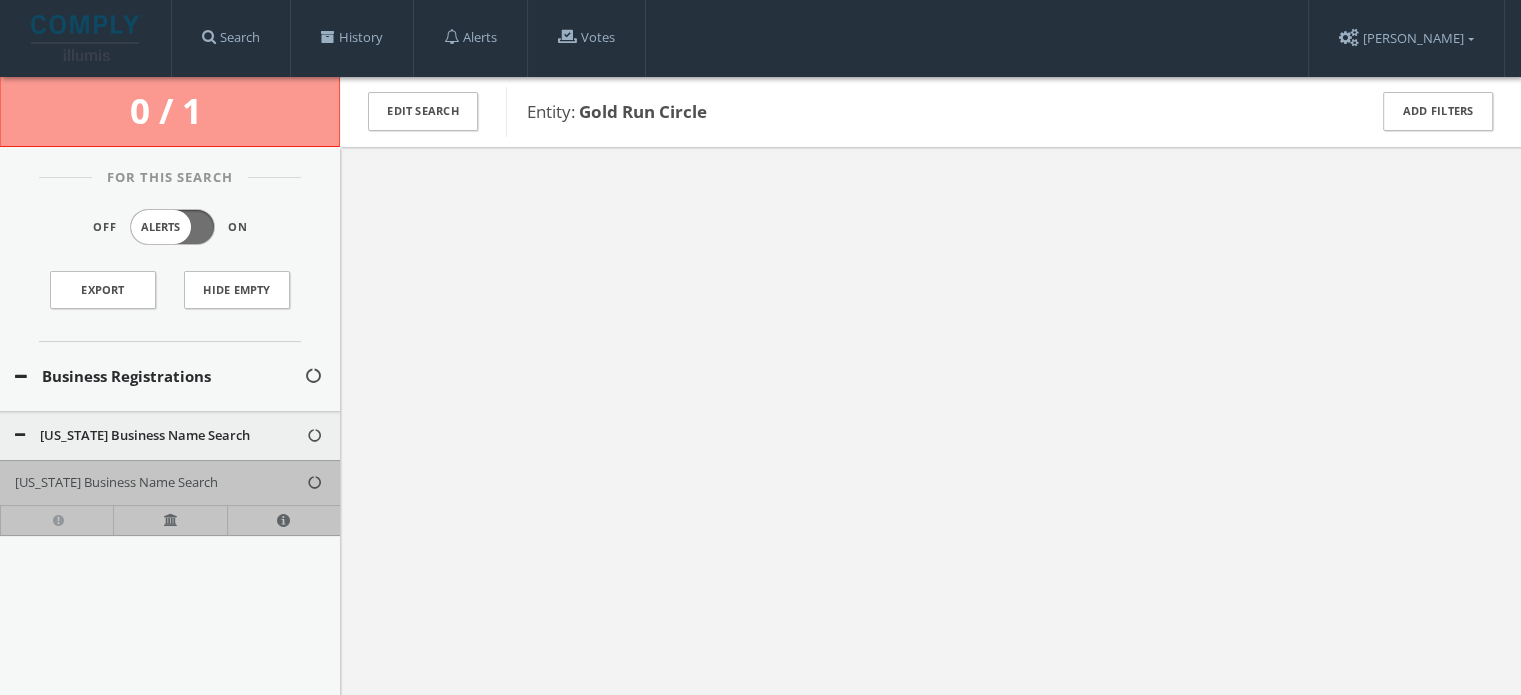 click on "Business Registrations" at bounding box center (159, 376) 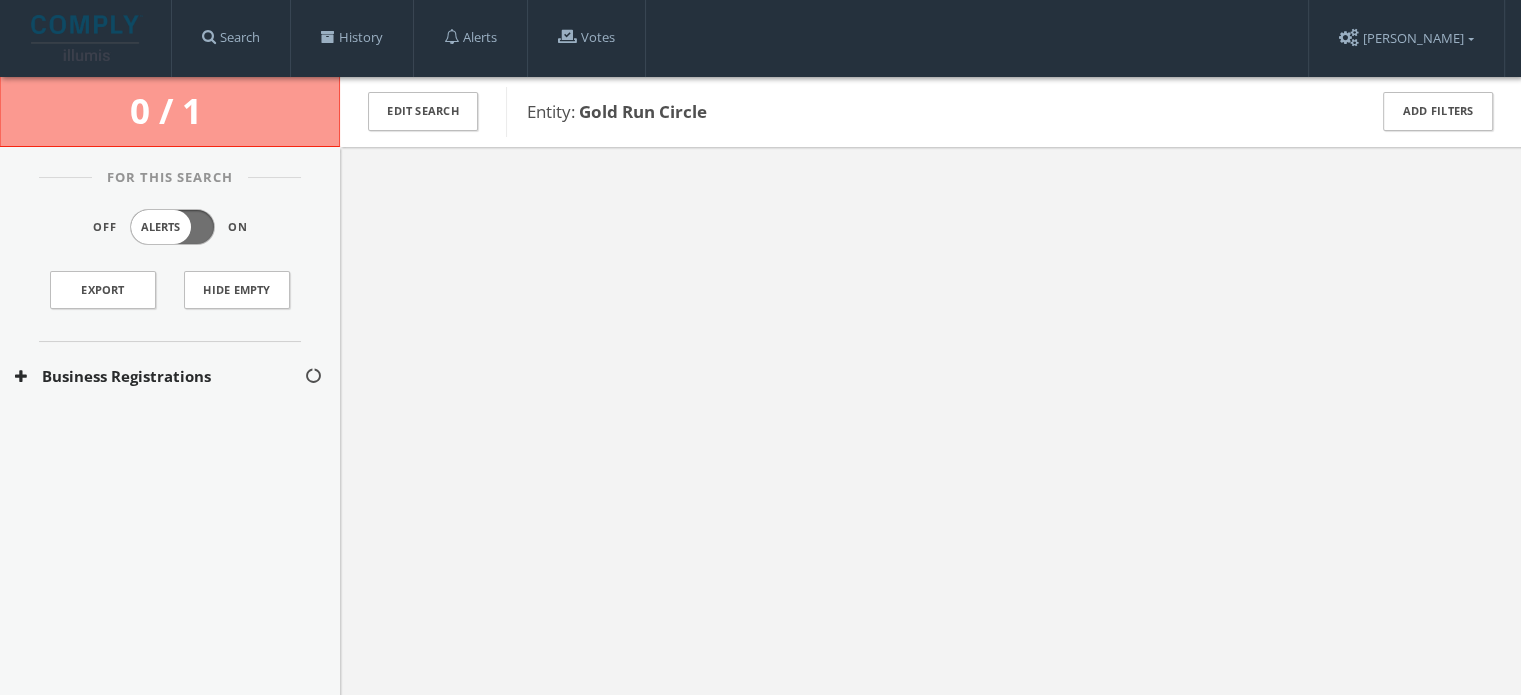 click on "Business Registrations" at bounding box center [159, 376] 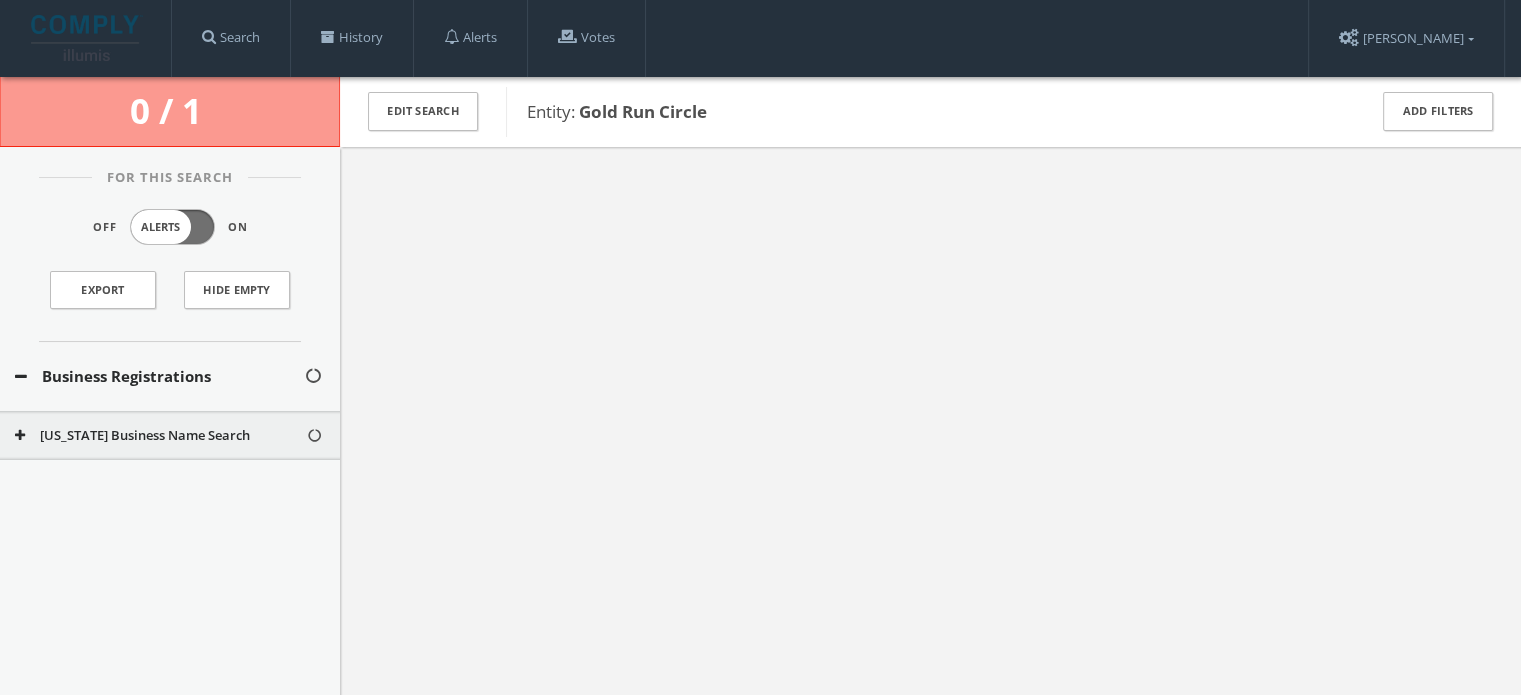 click on "[US_STATE] Business Name Search" at bounding box center [170, 436] 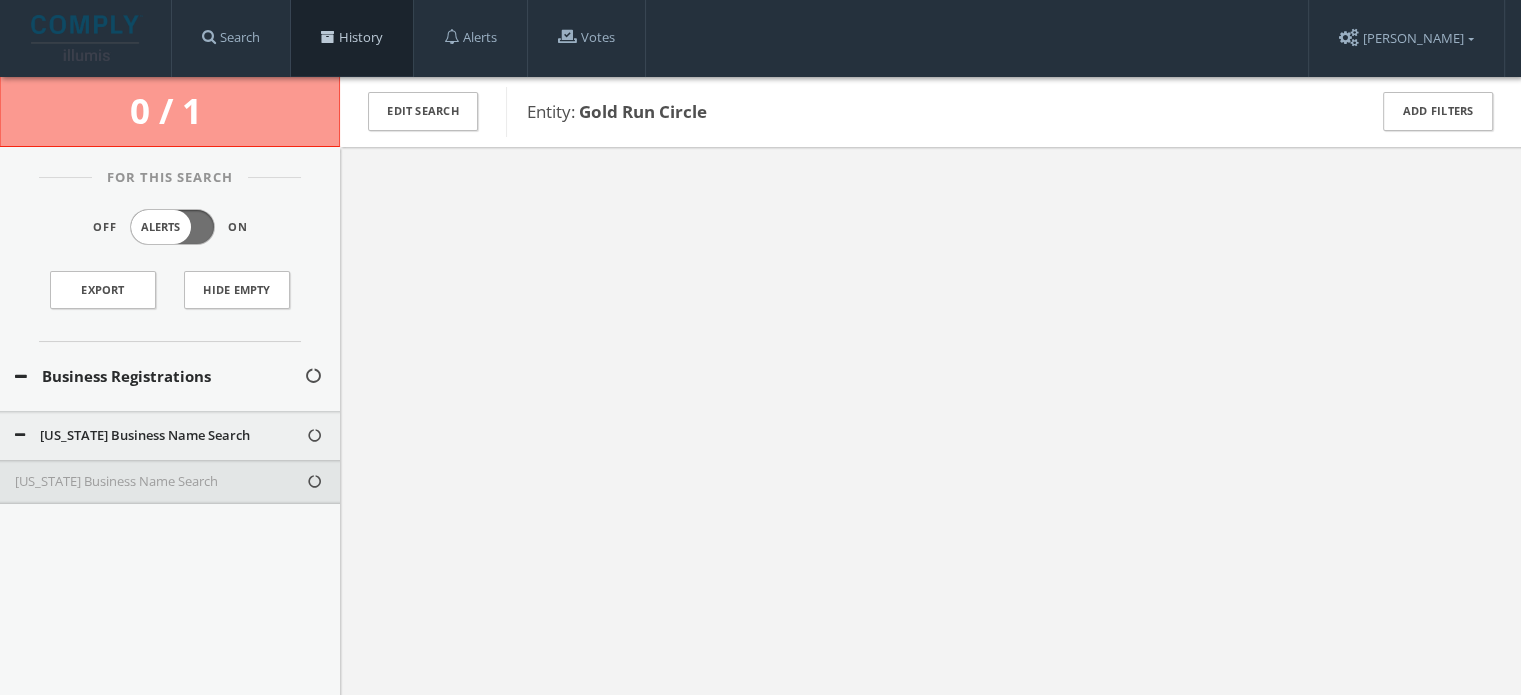 click on "History" at bounding box center (352, 38) 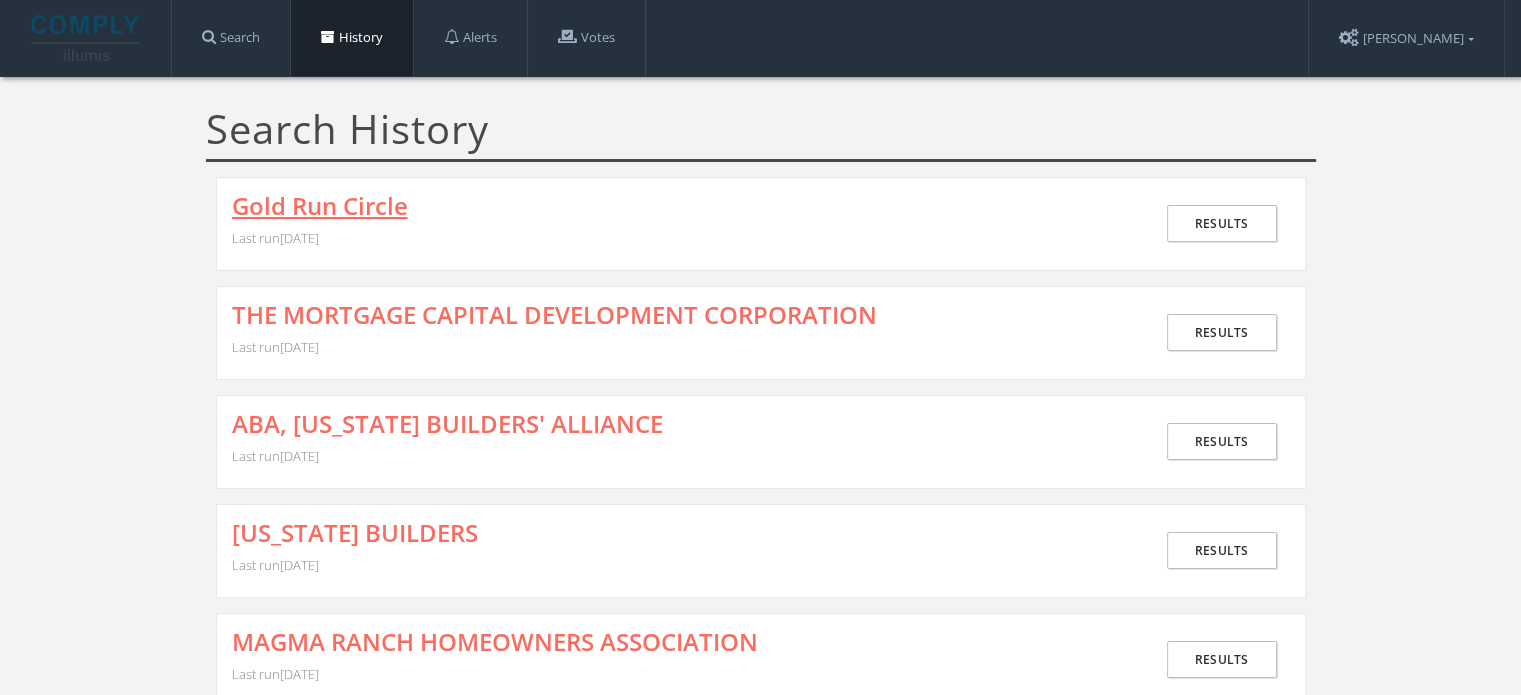 click on "Gold Run Circle" at bounding box center (320, 206) 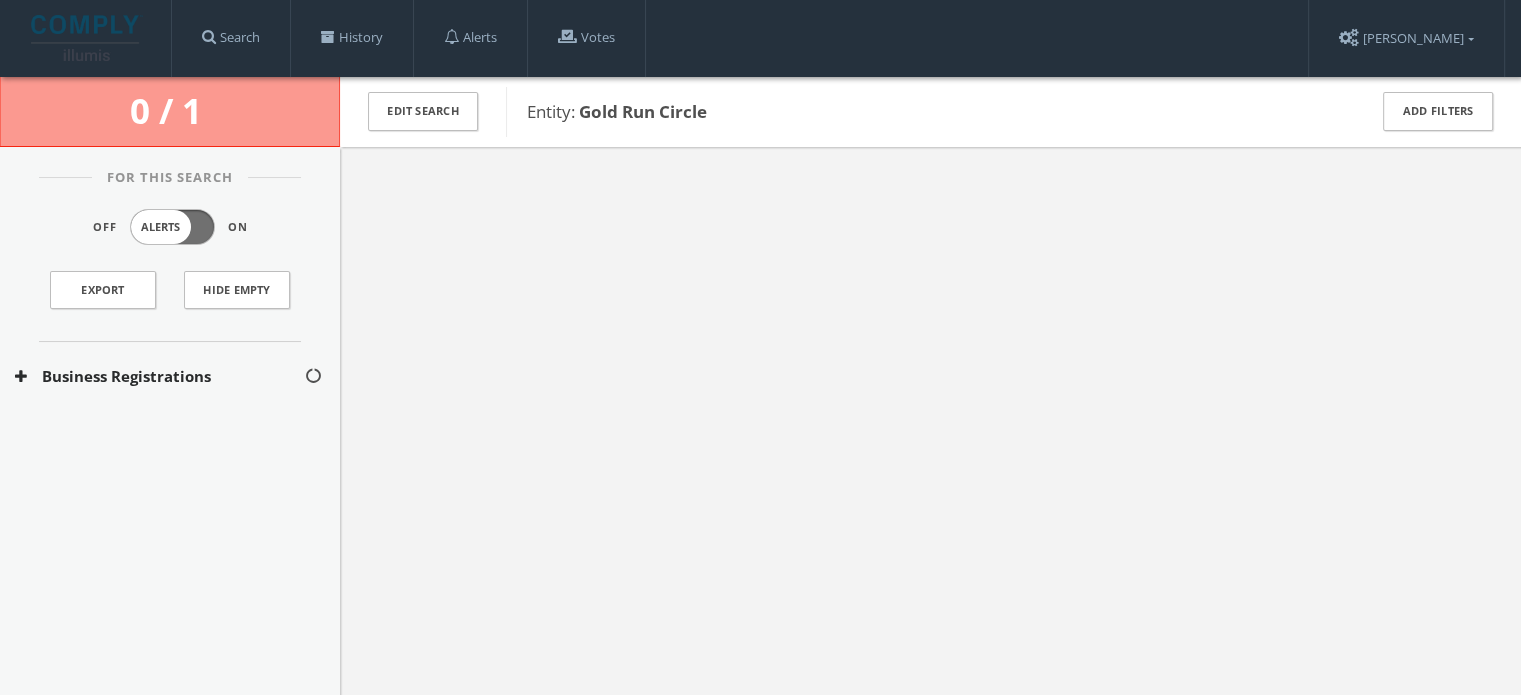 click on "Business Registrations" at bounding box center [159, 376] 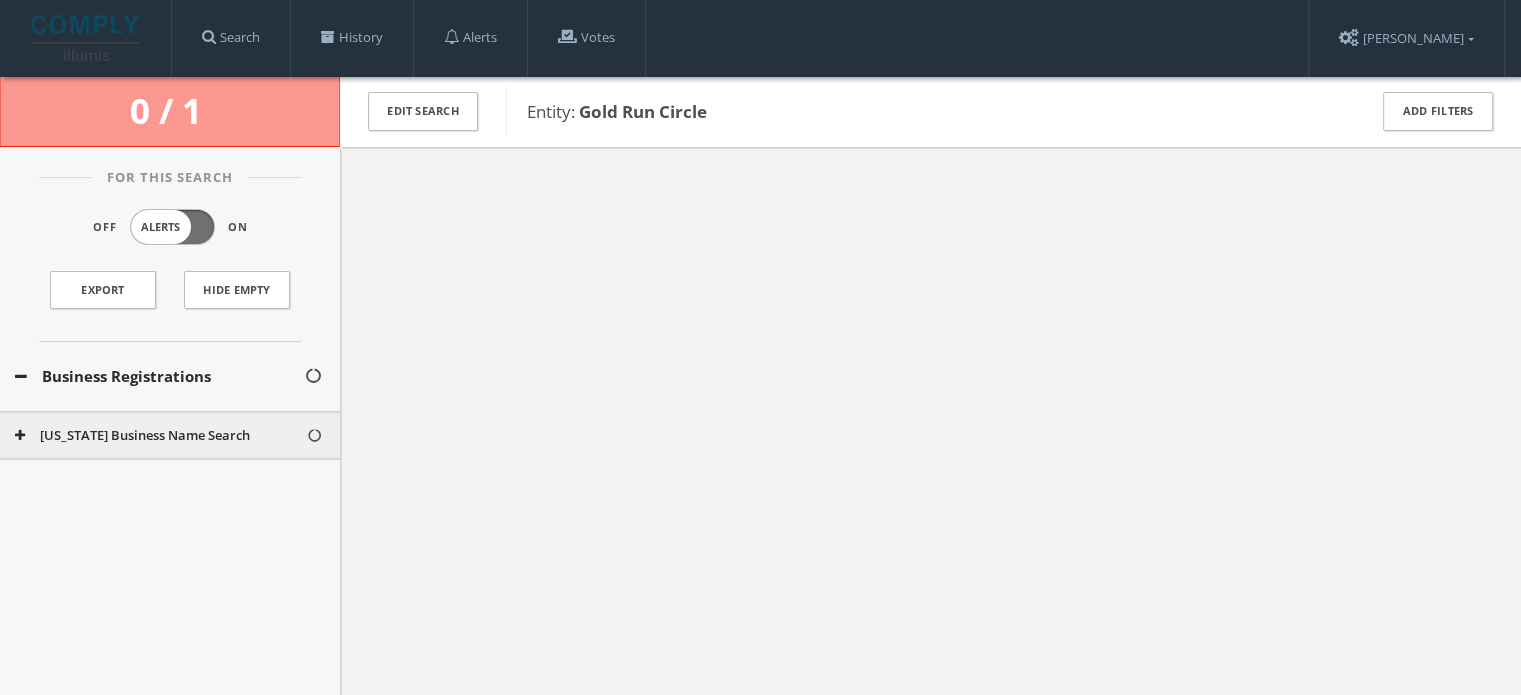 click on "[US_STATE] Business Name Search" at bounding box center (170, 436) 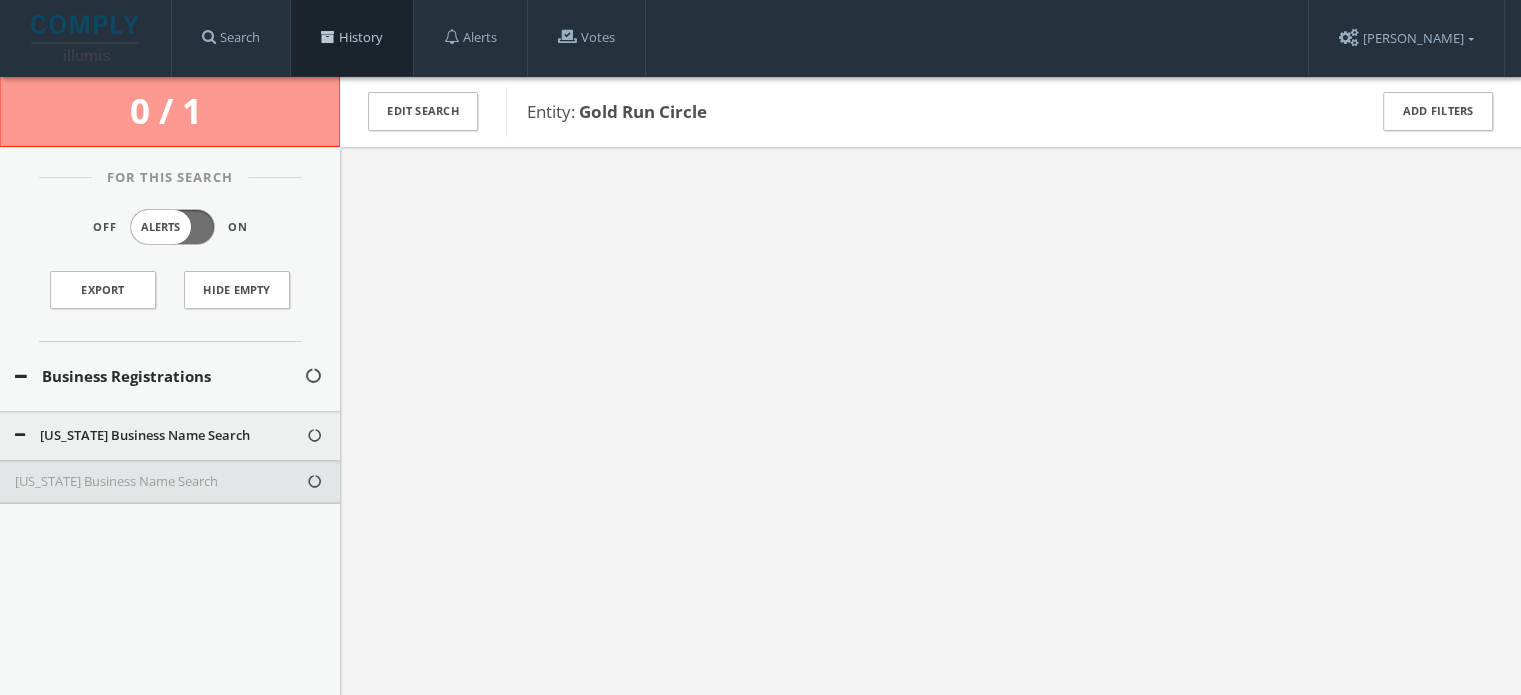 click on "History" at bounding box center [352, 38] 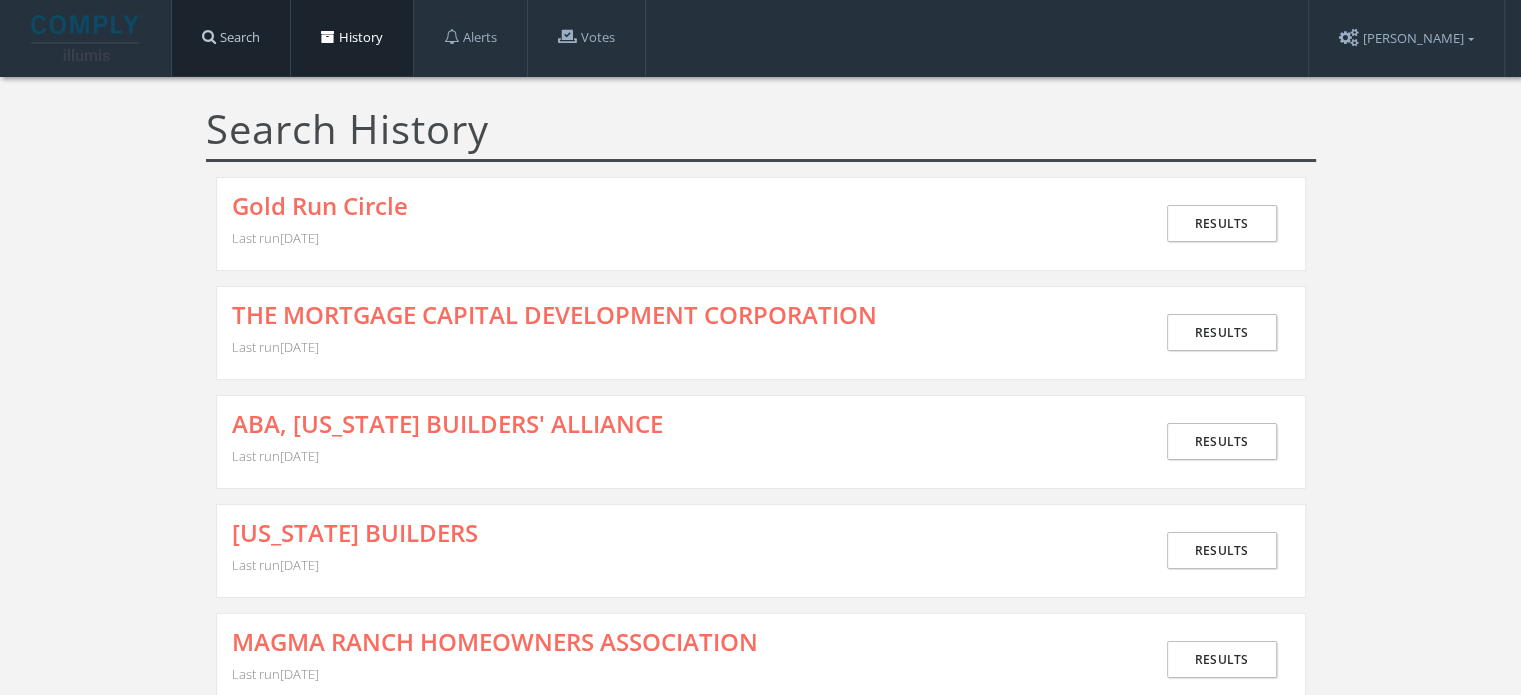 click on "Search" at bounding box center (231, 38) 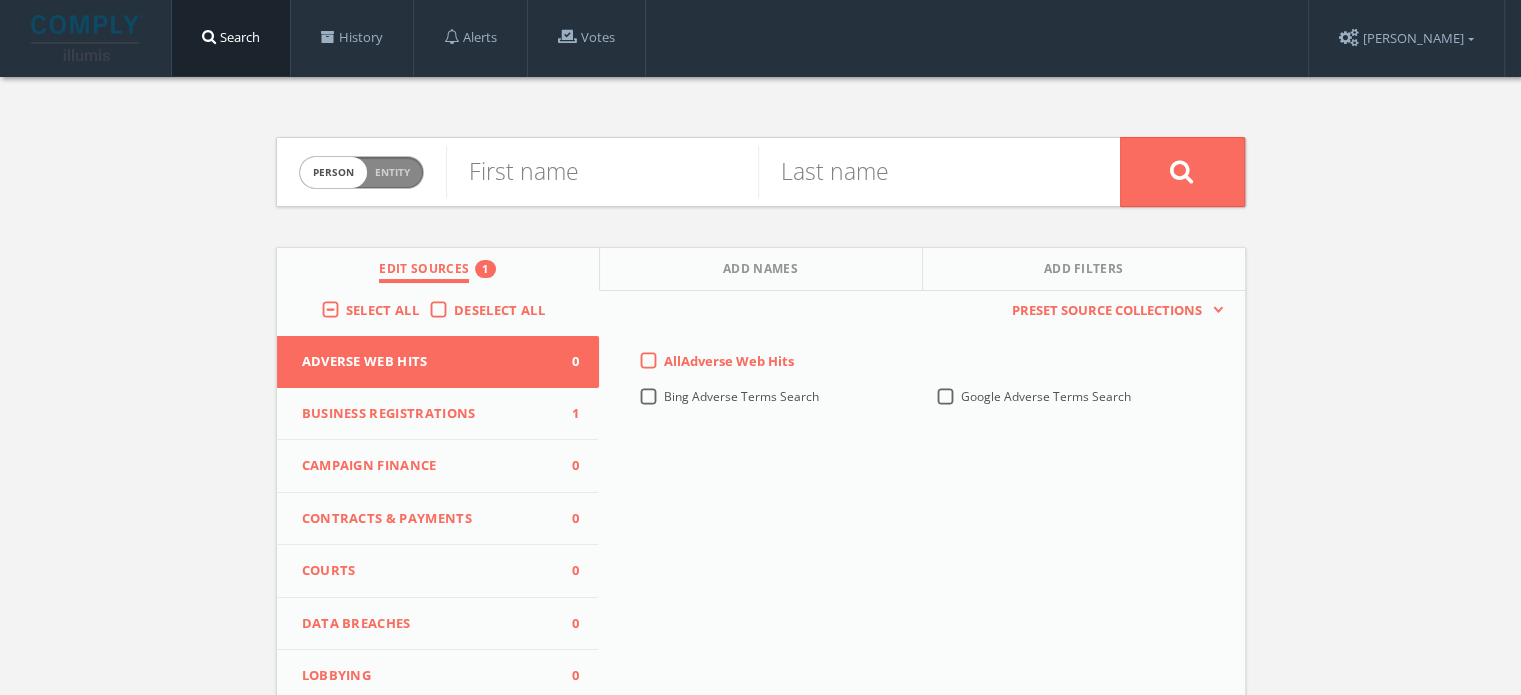 click on "Business Registrations" at bounding box center (426, 414) 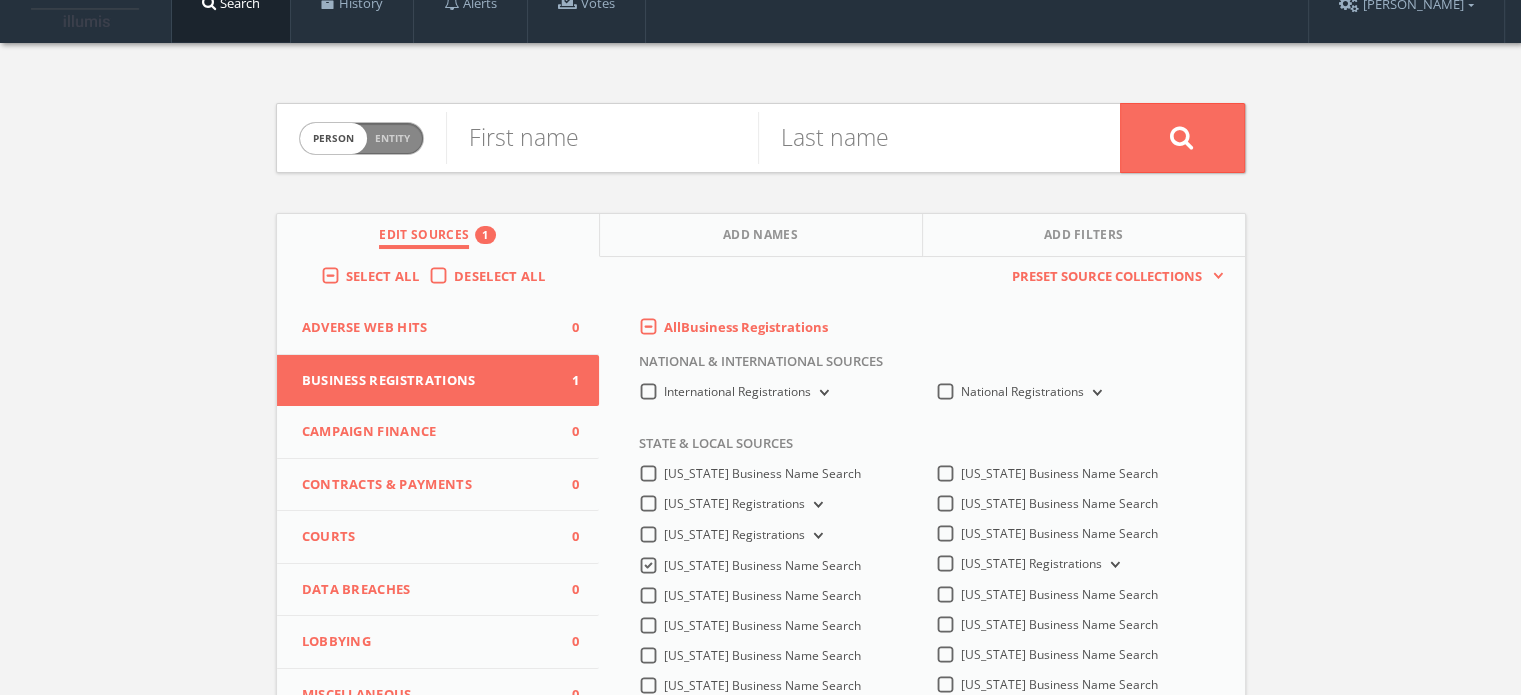 scroll, scrollTop: 0, scrollLeft: 0, axis: both 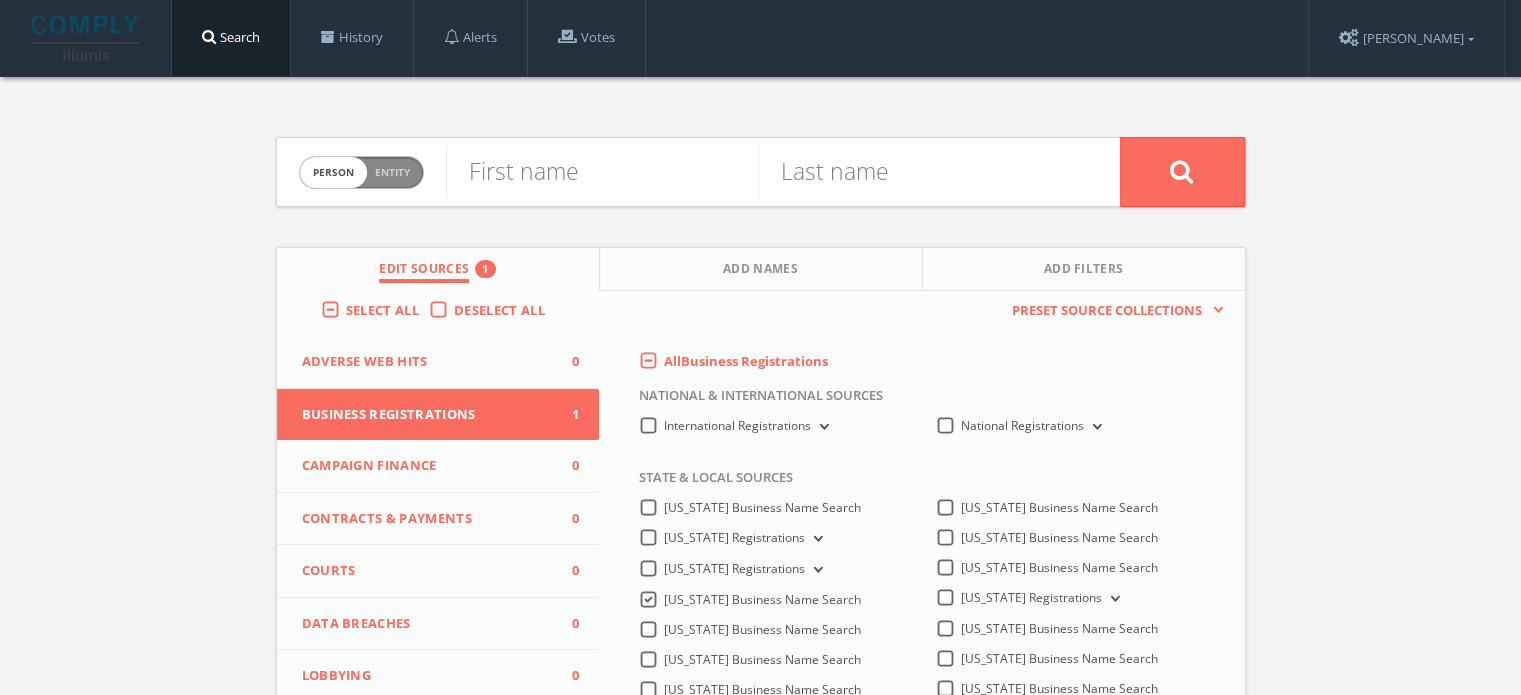 click on "Person Entity" at bounding box center (361, 172) 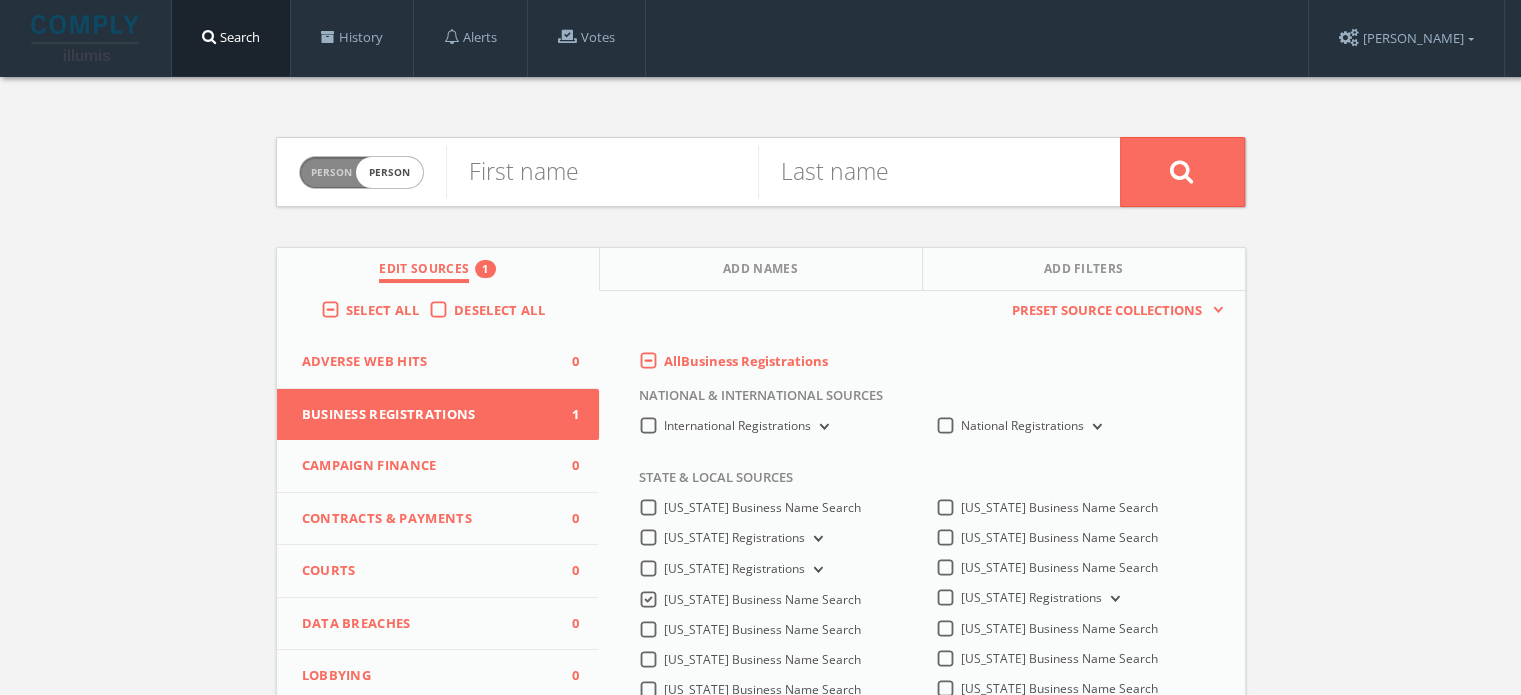 checkbox on "true" 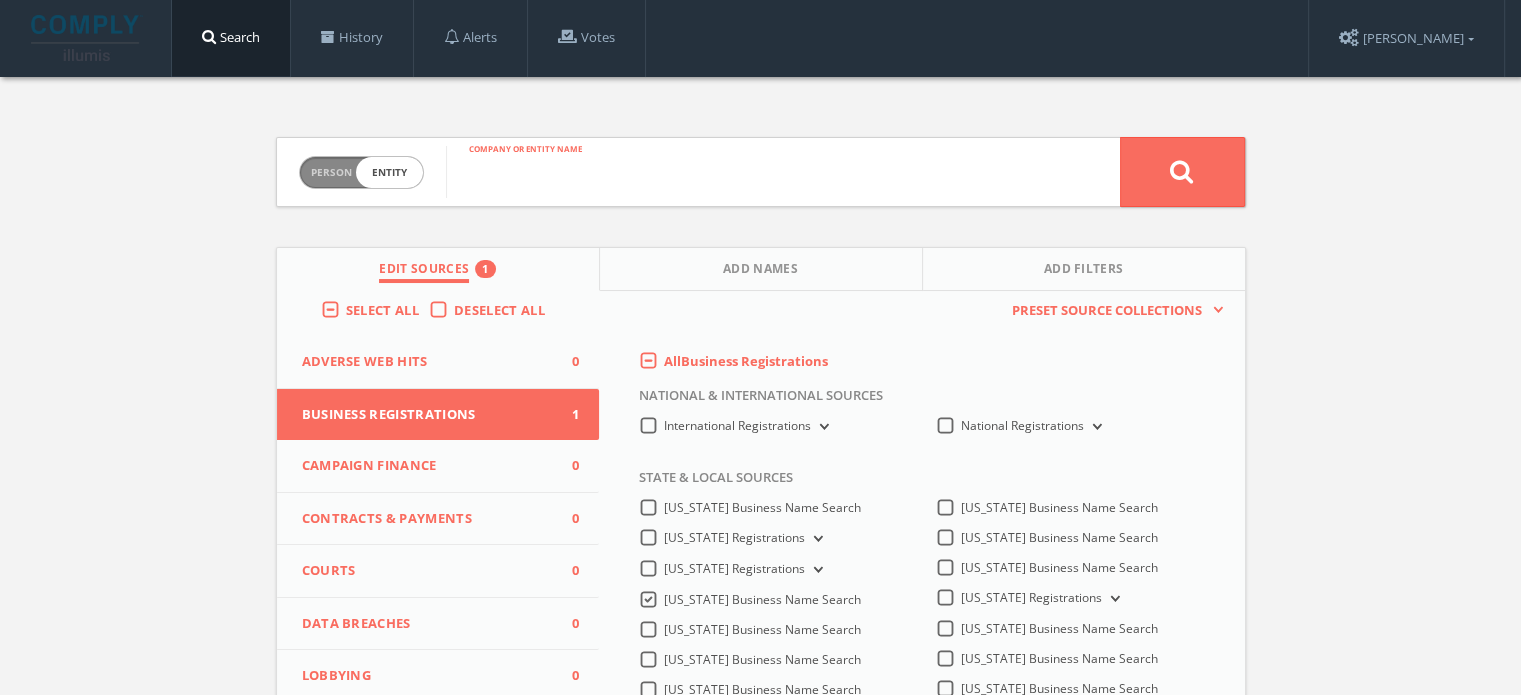 click at bounding box center [783, 172] 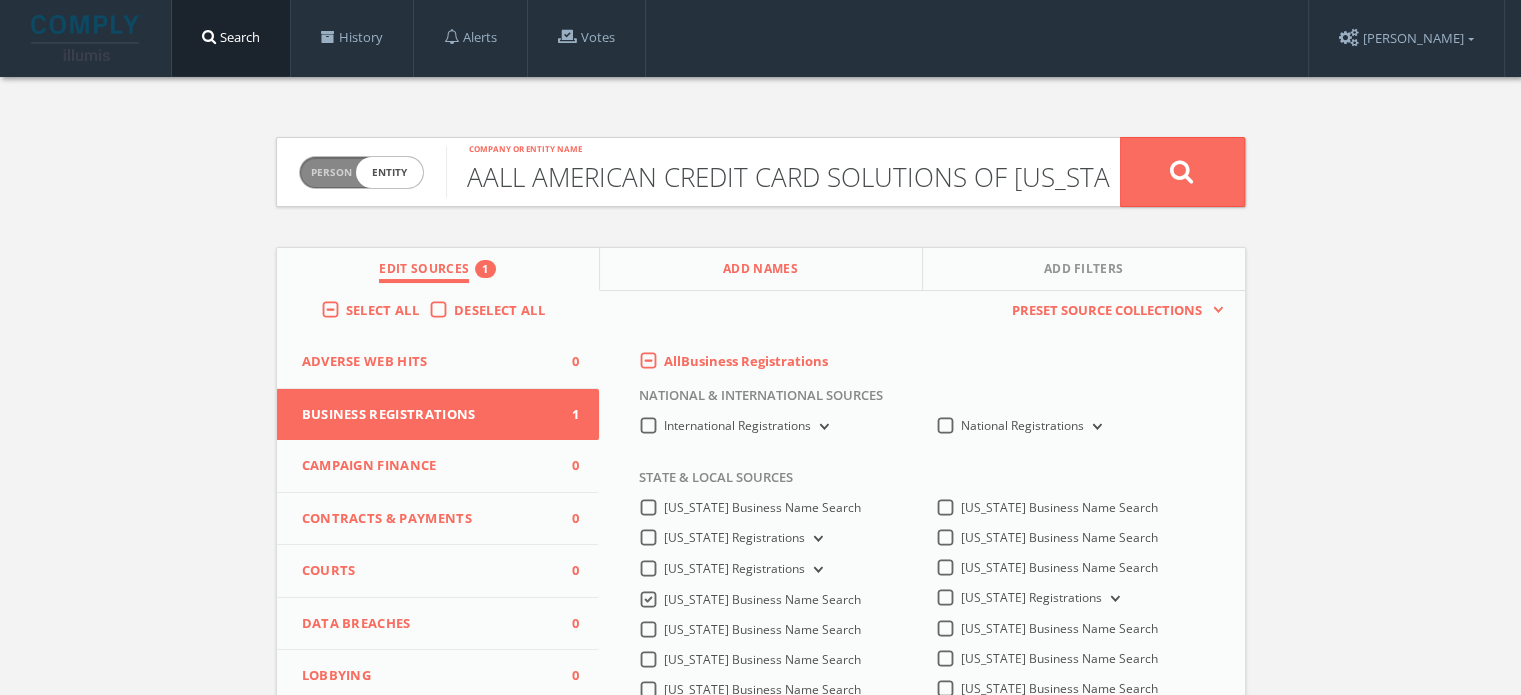 scroll, scrollTop: 0, scrollLeft: 40, axis: horizontal 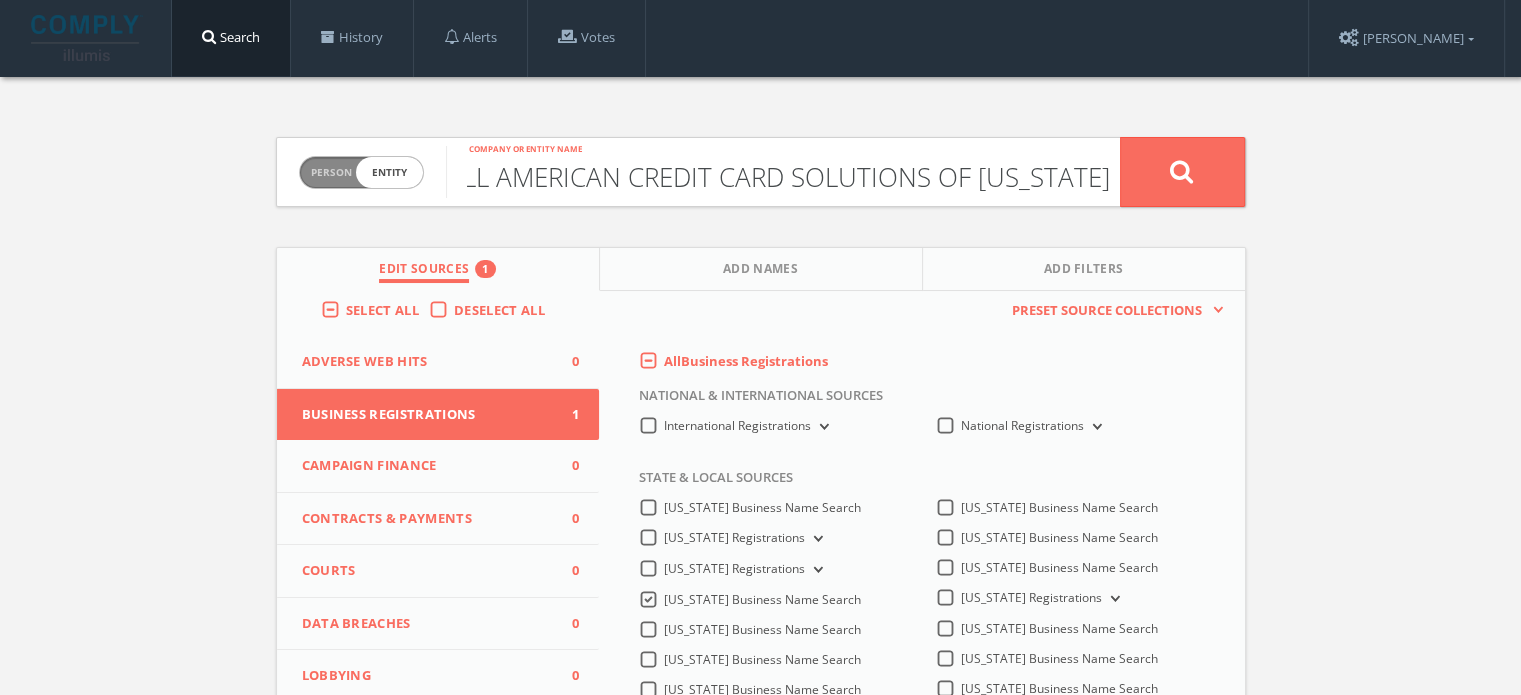 type on "AALL AMERICAN CREDIT CARD SOLUTIONS OF [US_STATE]" 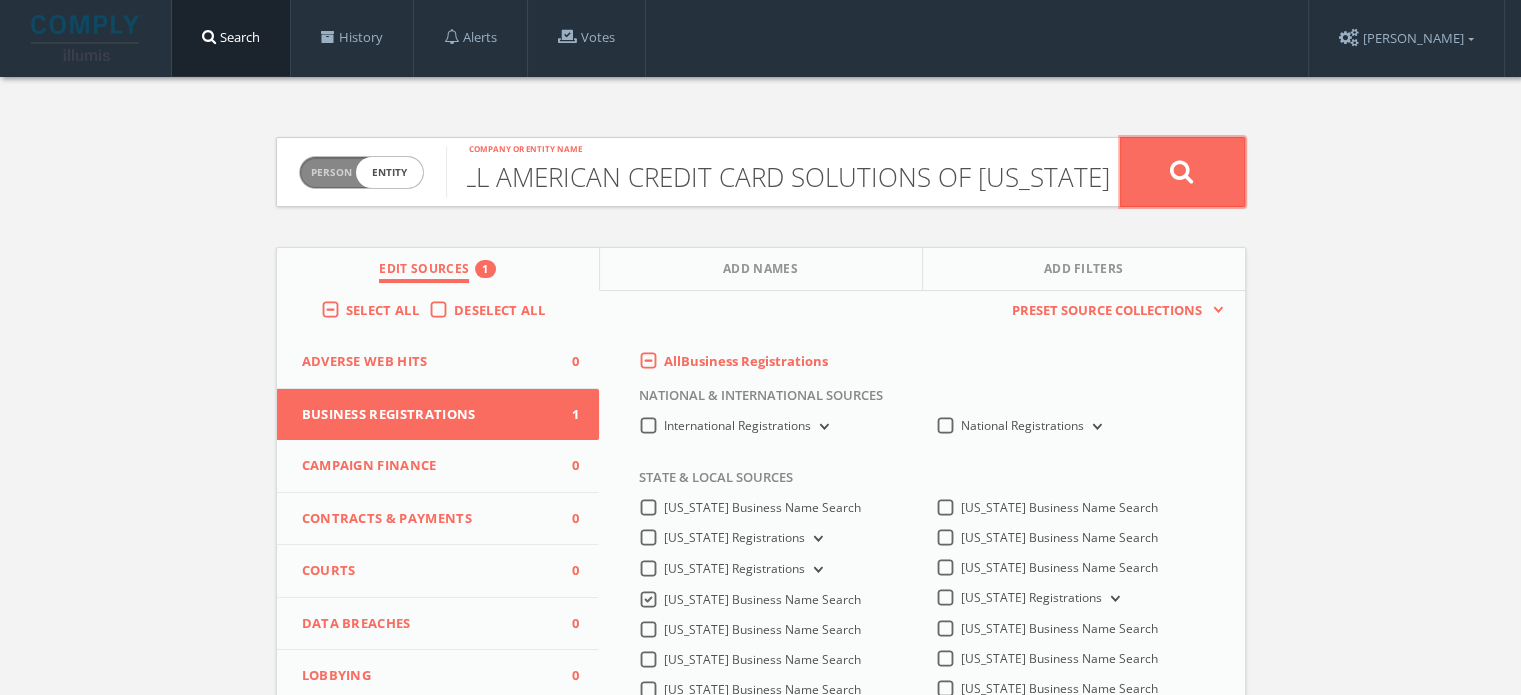 click 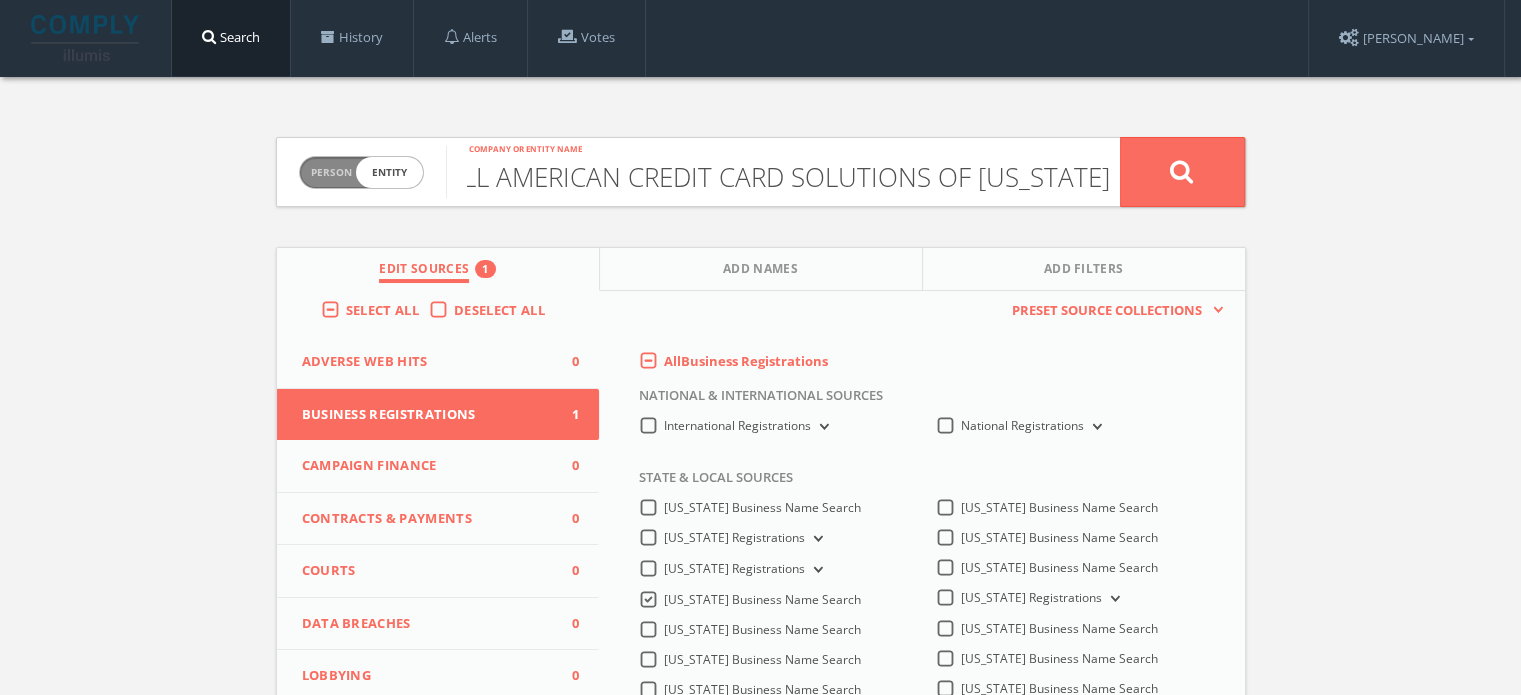 scroll, scrollTop: 0, scrollLeft: 0, axis: both 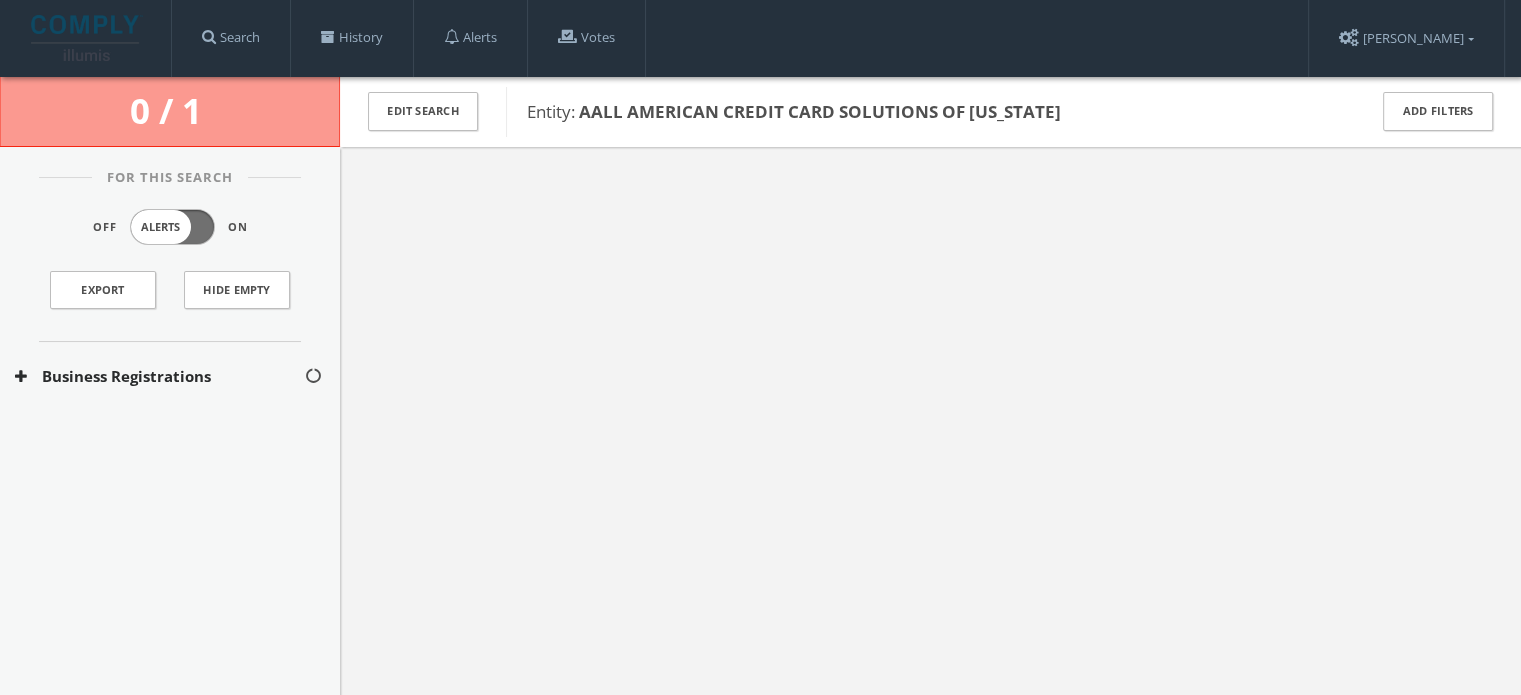 click on "Business Registrations" at bounding box center (159, 376) 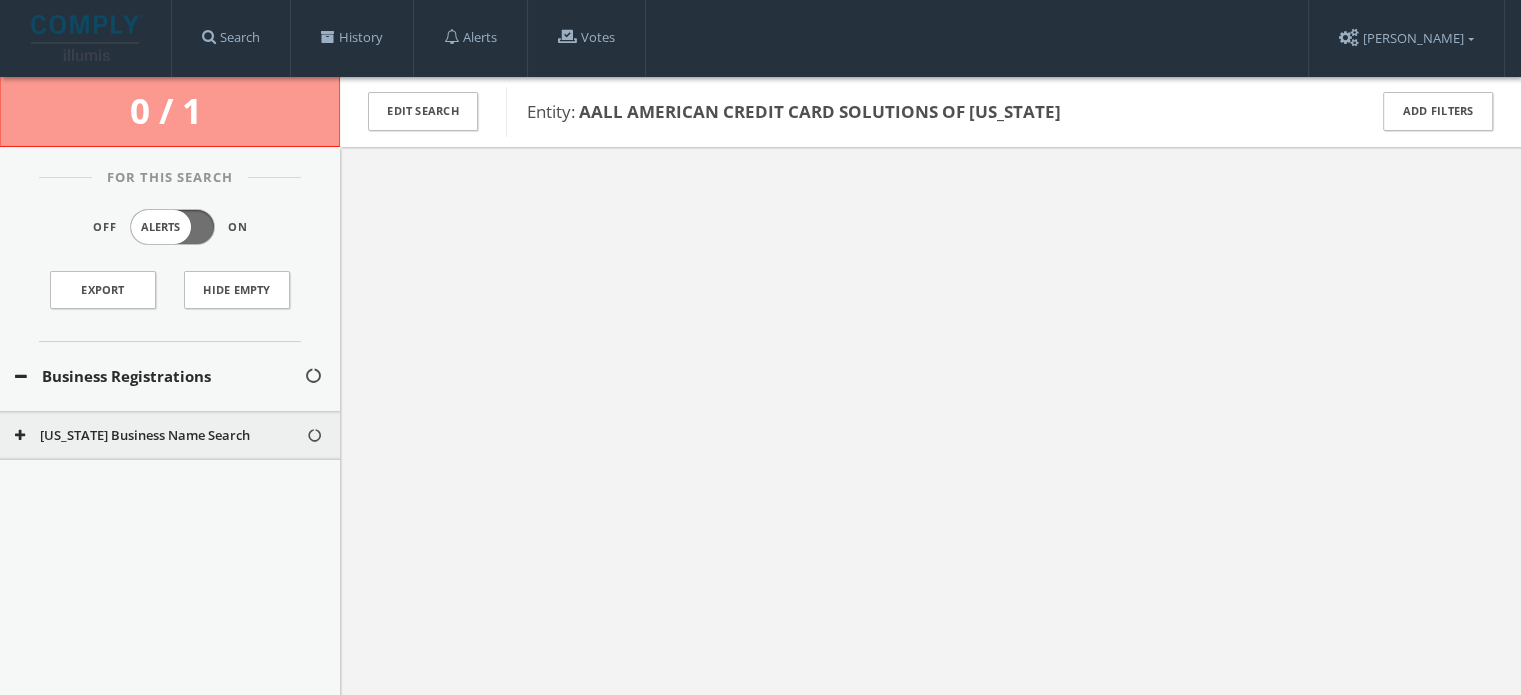 click on "[US_STATE] Business Name Search" at bounding box center (160, 436) 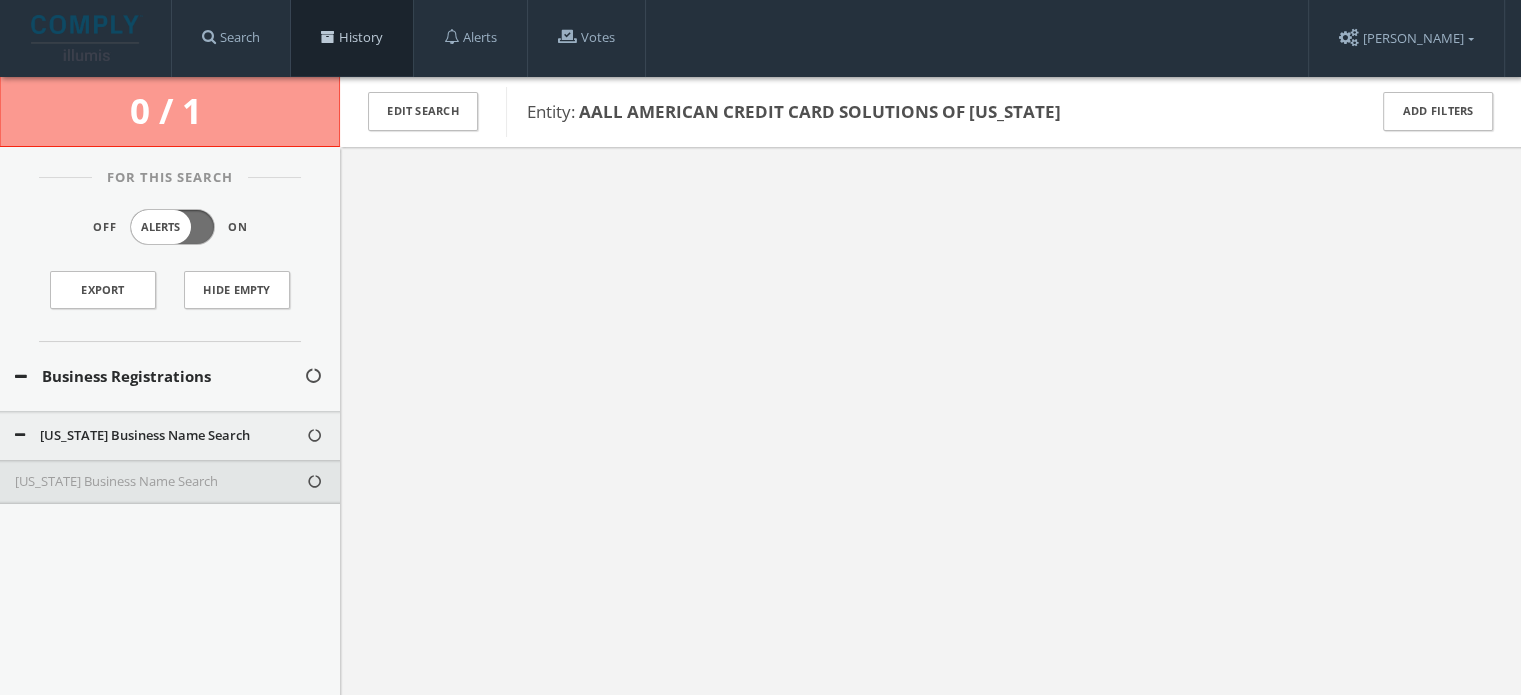 click on "History" at bounding box center [352, 38] 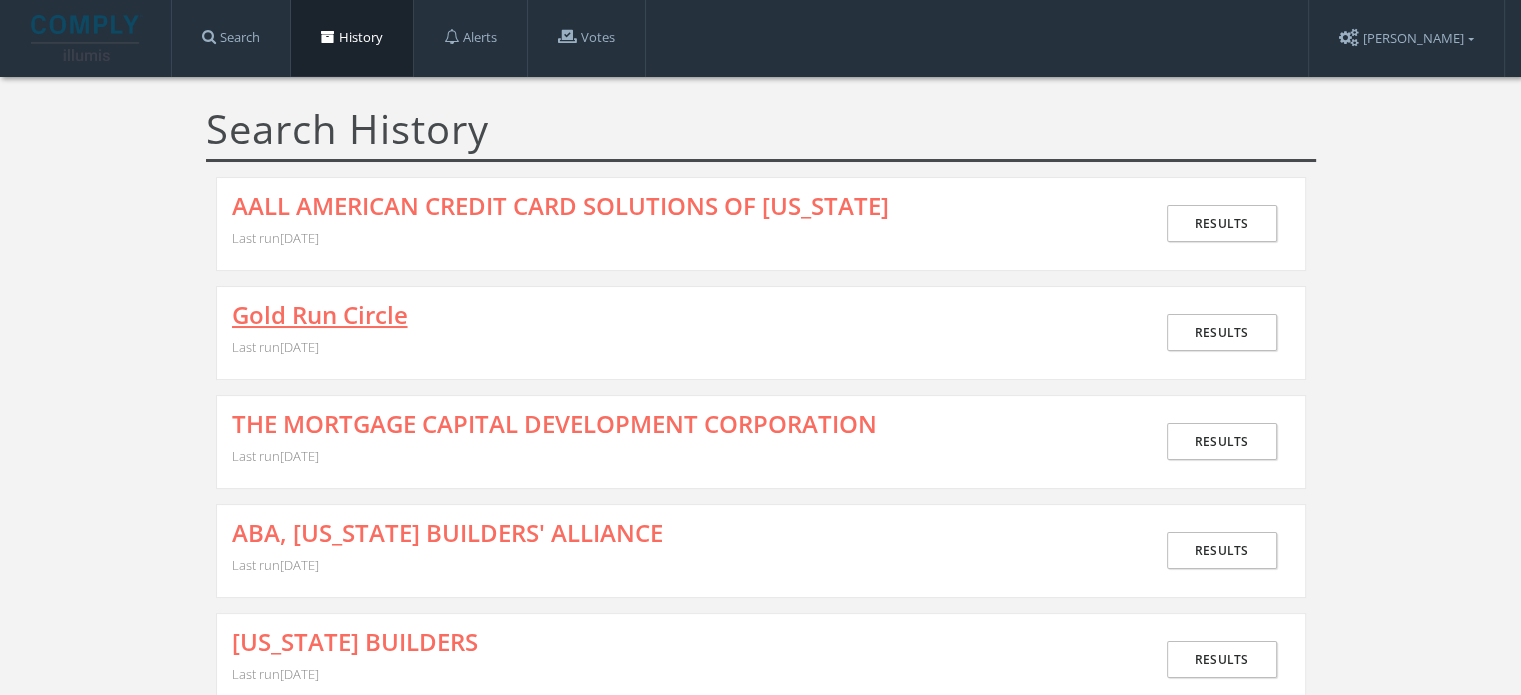 click on "Gold Run Circle" at bounding box center (320, 315) 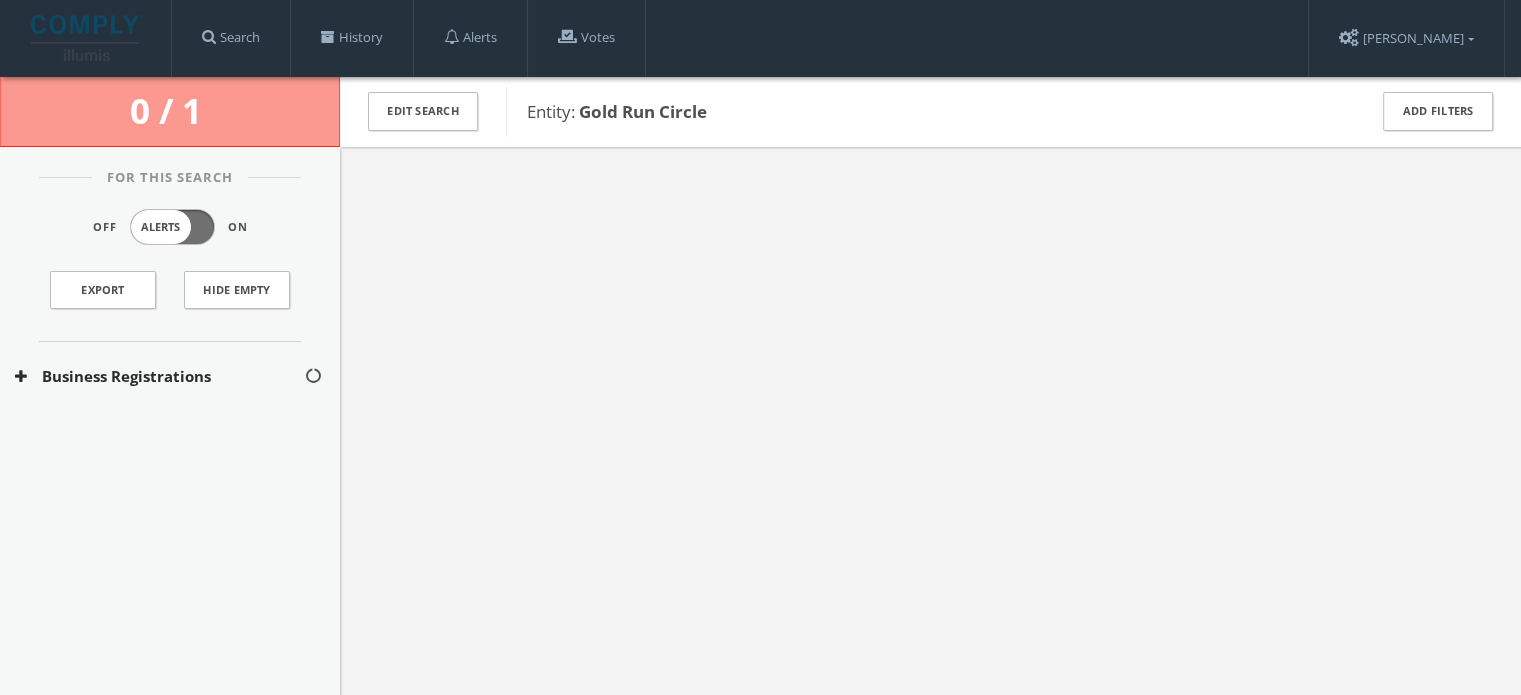 click on "Business Registrations" at bounding box center [159, 376] 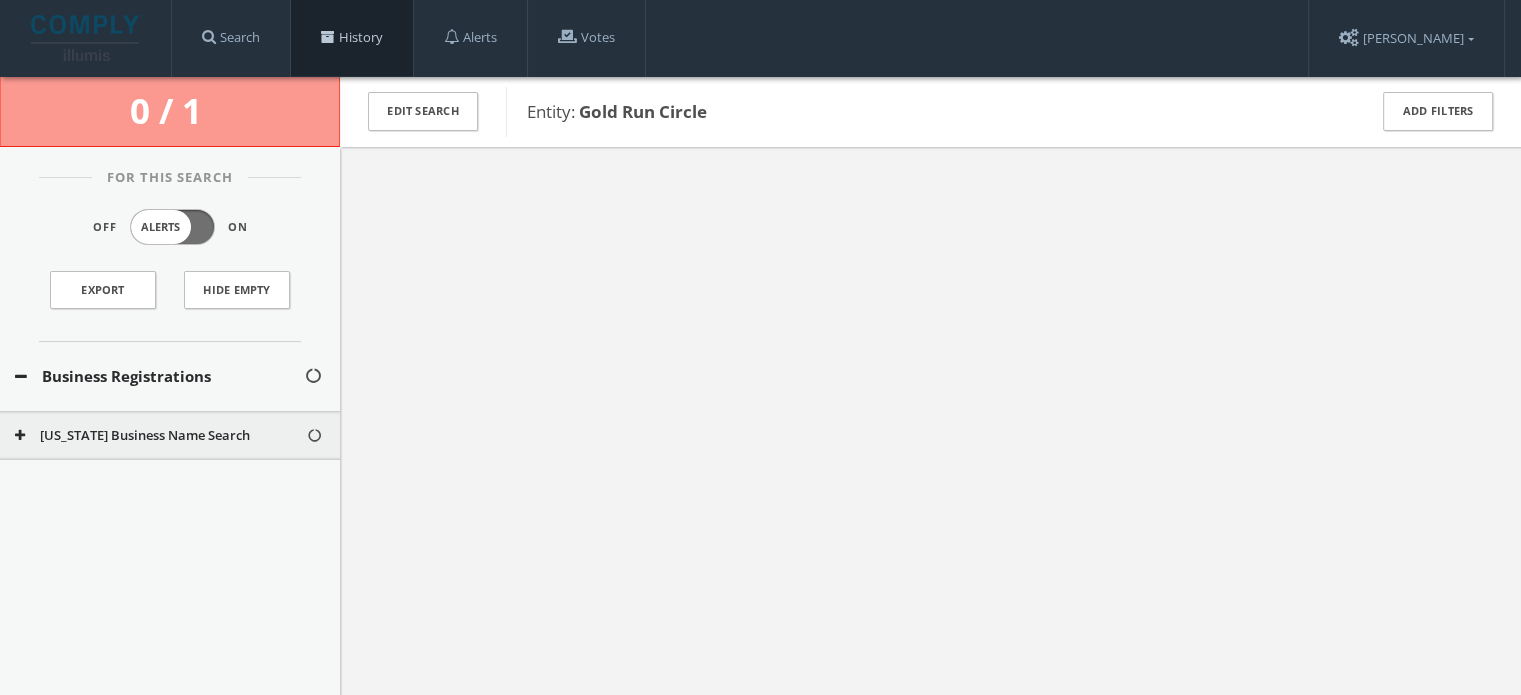 click on "History" at bounding box center [352, 38] 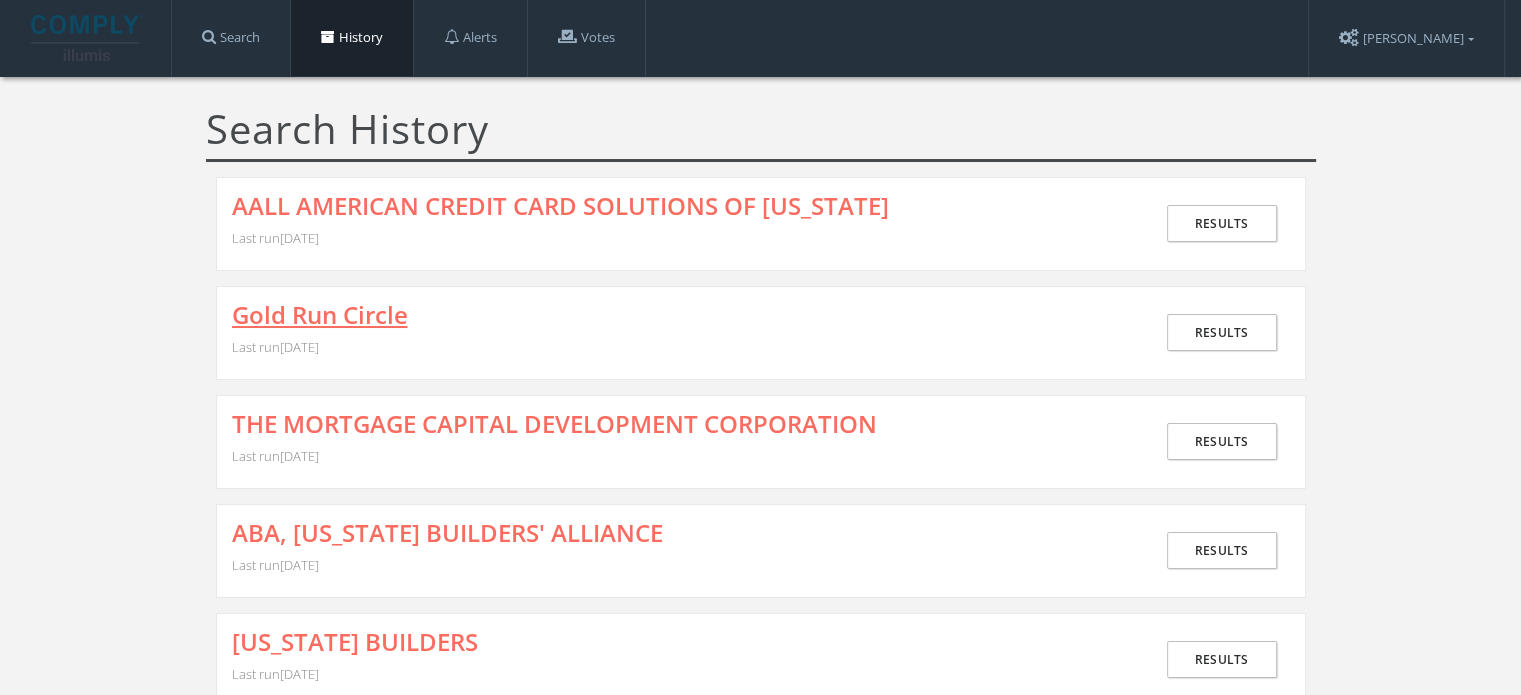 click on "Gold Run Circle" at bounding box center (320, 315) 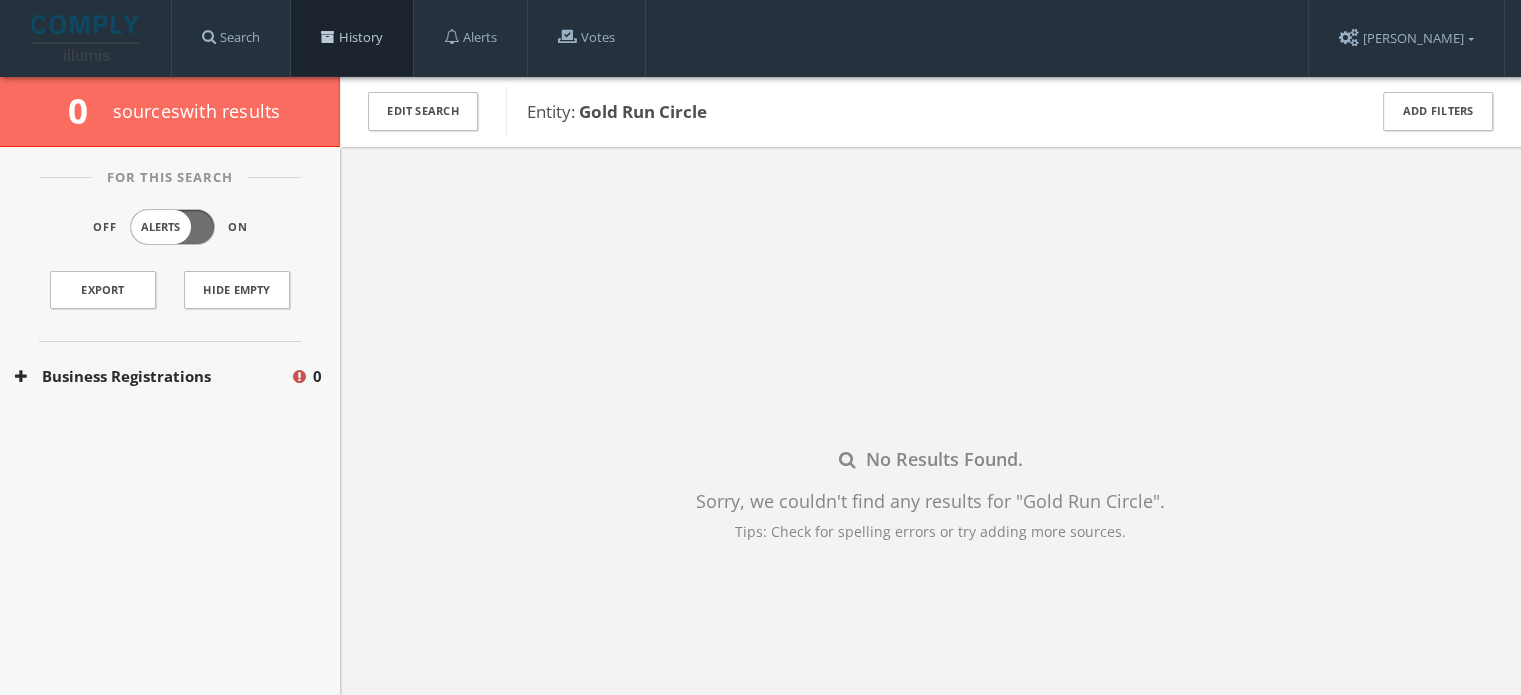 click on "History" at bounding box center [352, 38] 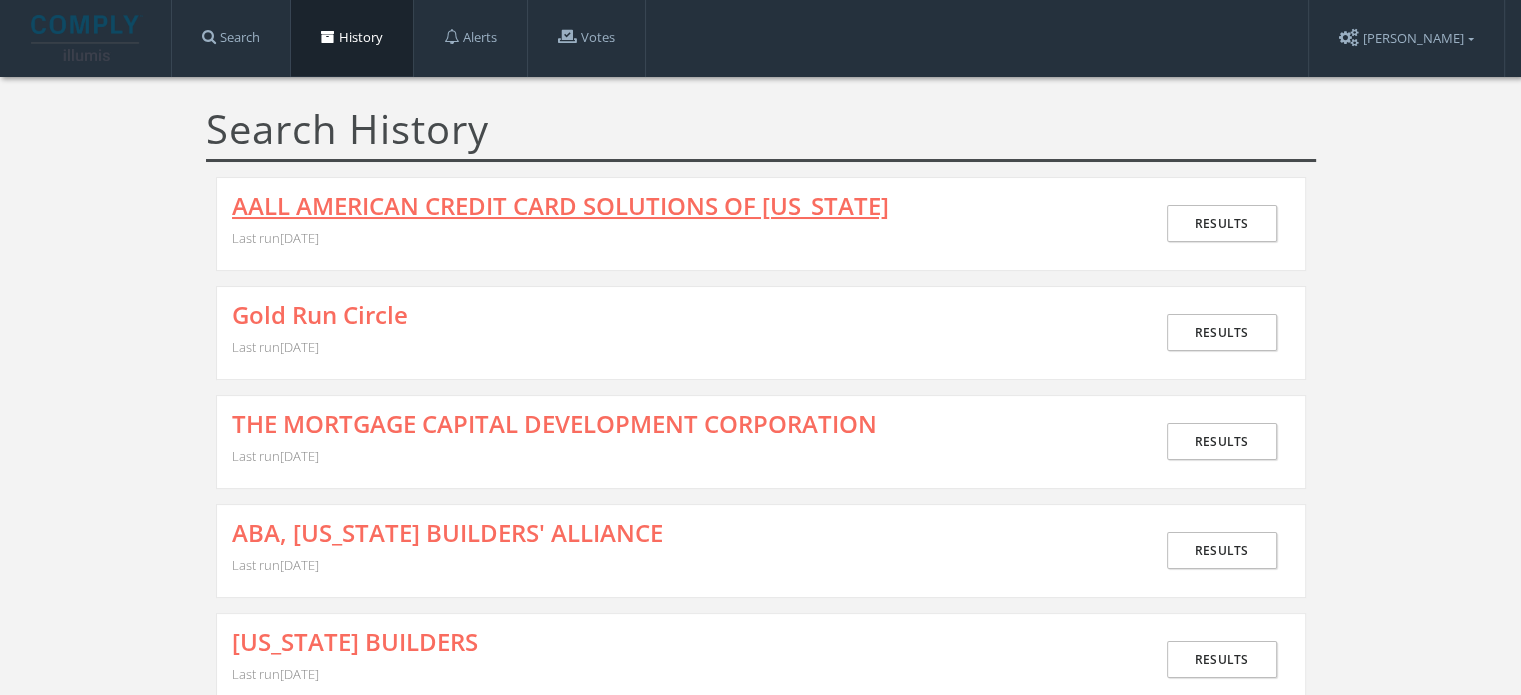 click on "AALL AMERICAN CREDIT CARD SOLUTIONS OF [US_STATE]" at bounding box center [560, 206] 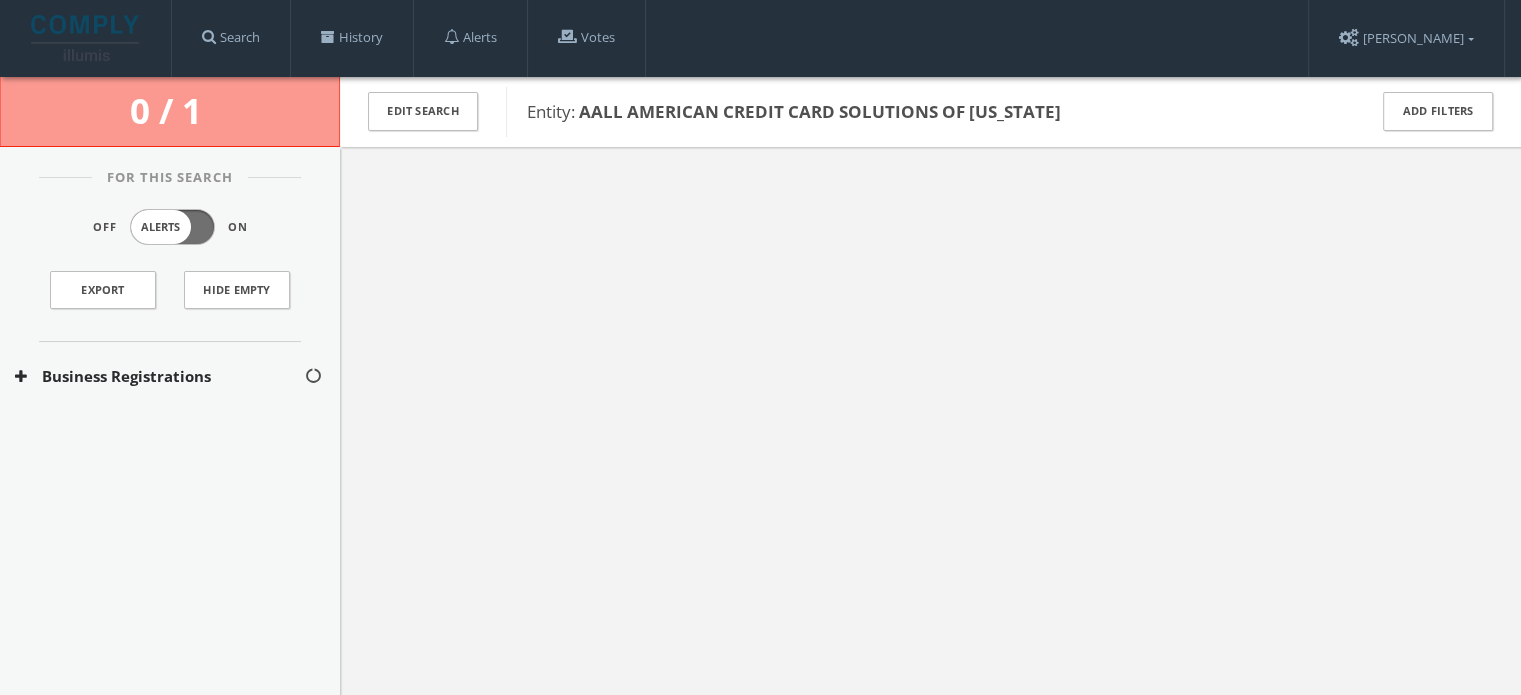 click on "Business Registrations" at bounding box center [159, 376] 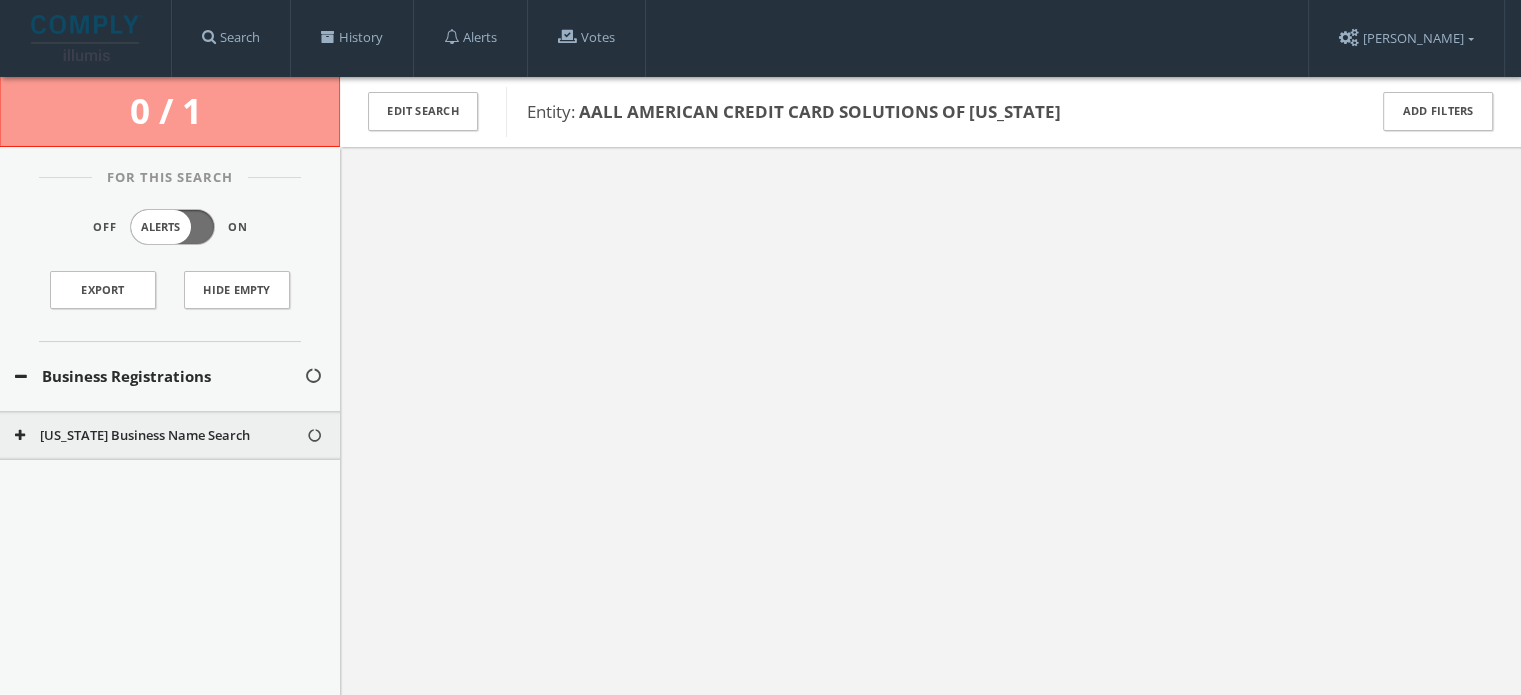 click on "[US_STATE] Business Name Search" at bounding box center [160, 436] 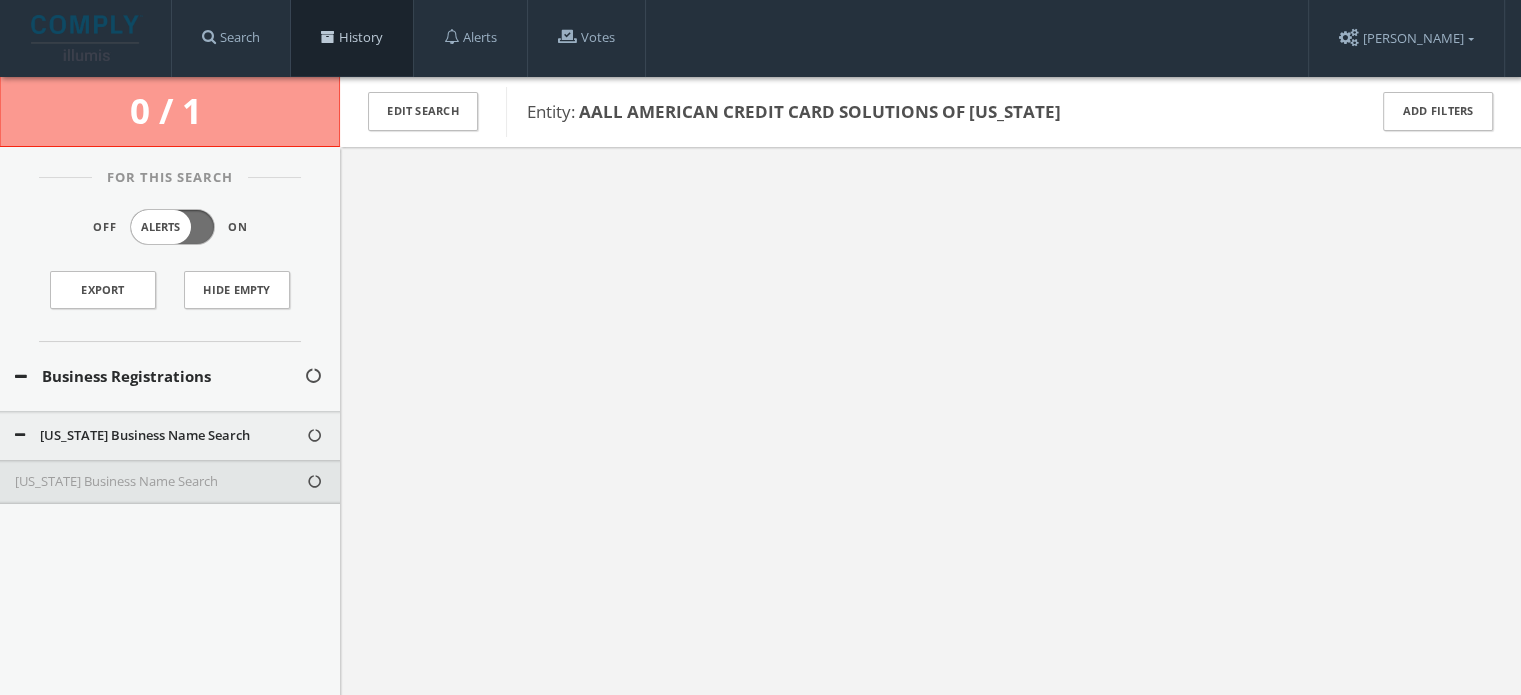 click at bounding box center (328, 37) 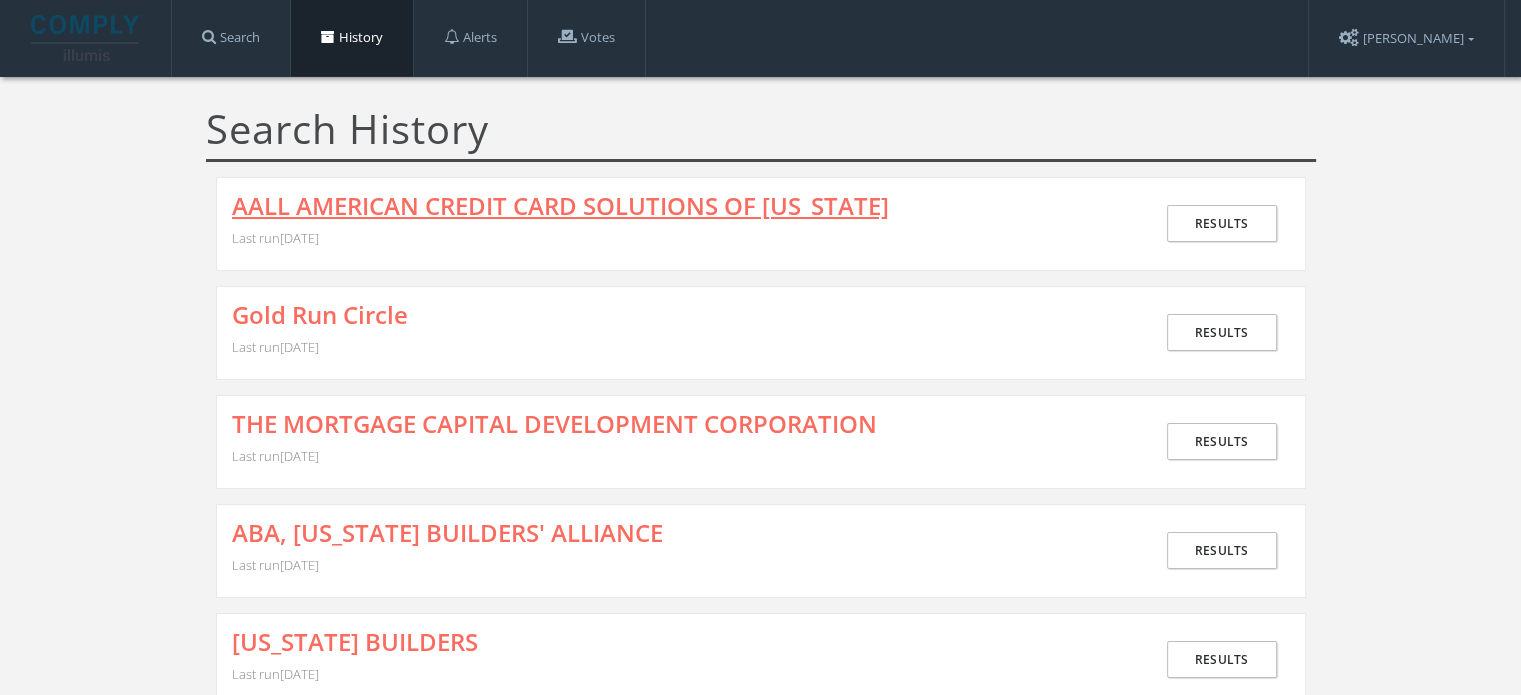 click on "AALL AMERICAN CREDIT CARD SOLUTIONS OF [US_STATE]" at bounding box center (560, 206) 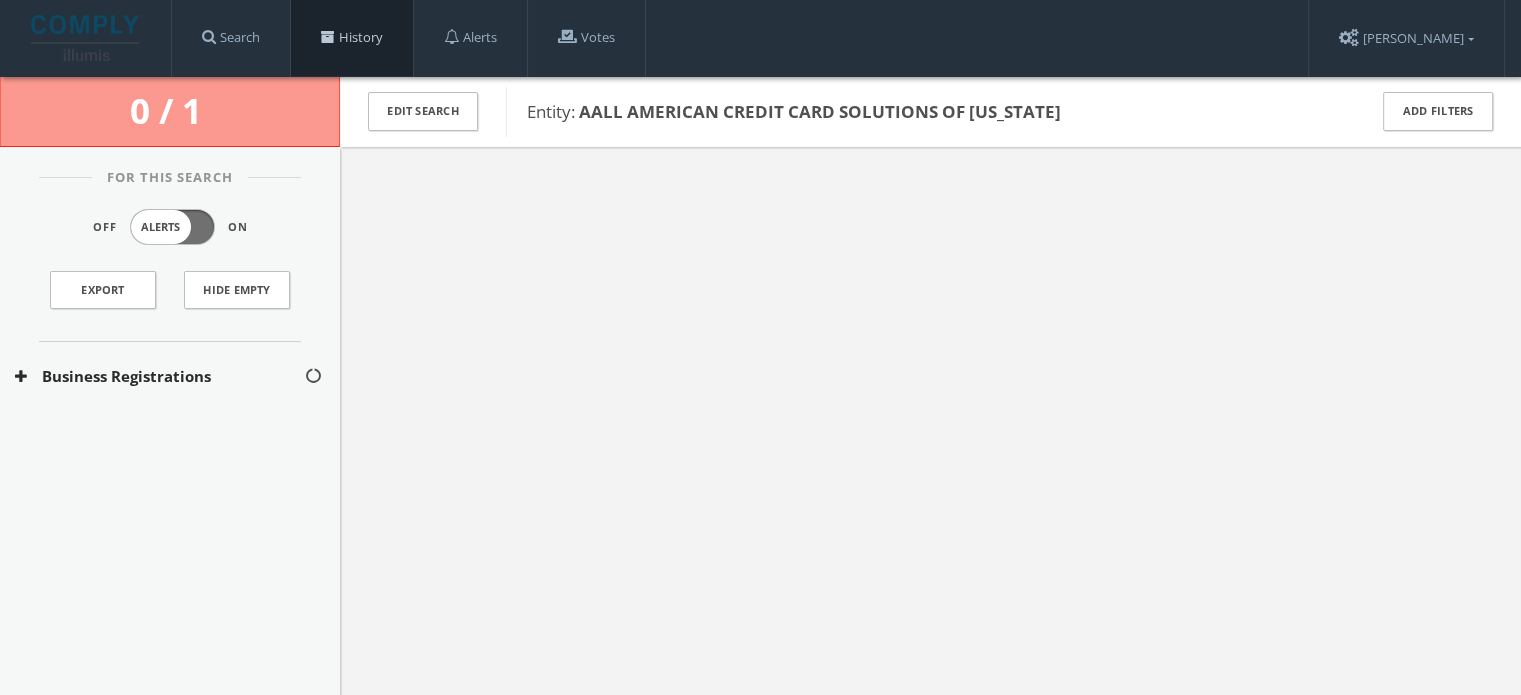 click on "History" at bounding box center [352, 38] 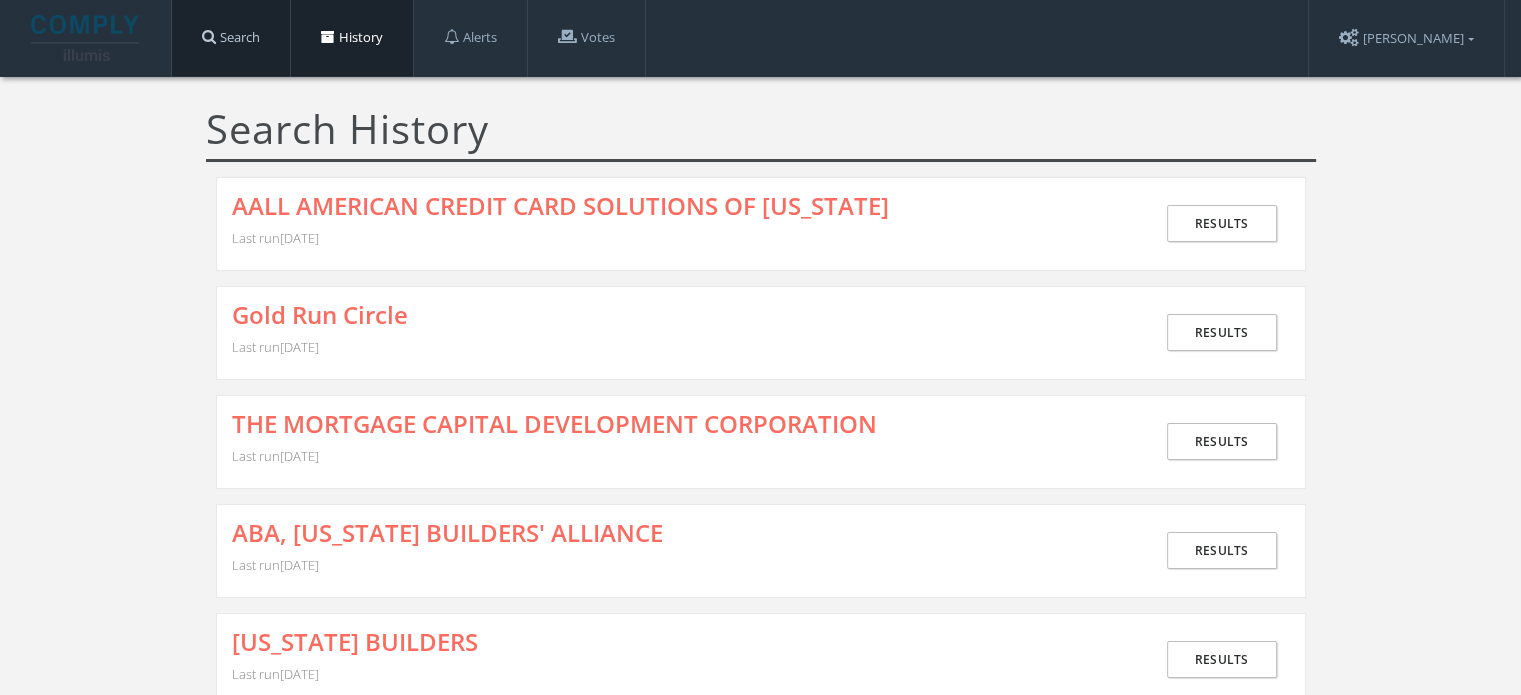 click on "Search" at bounding box center [231, 38] 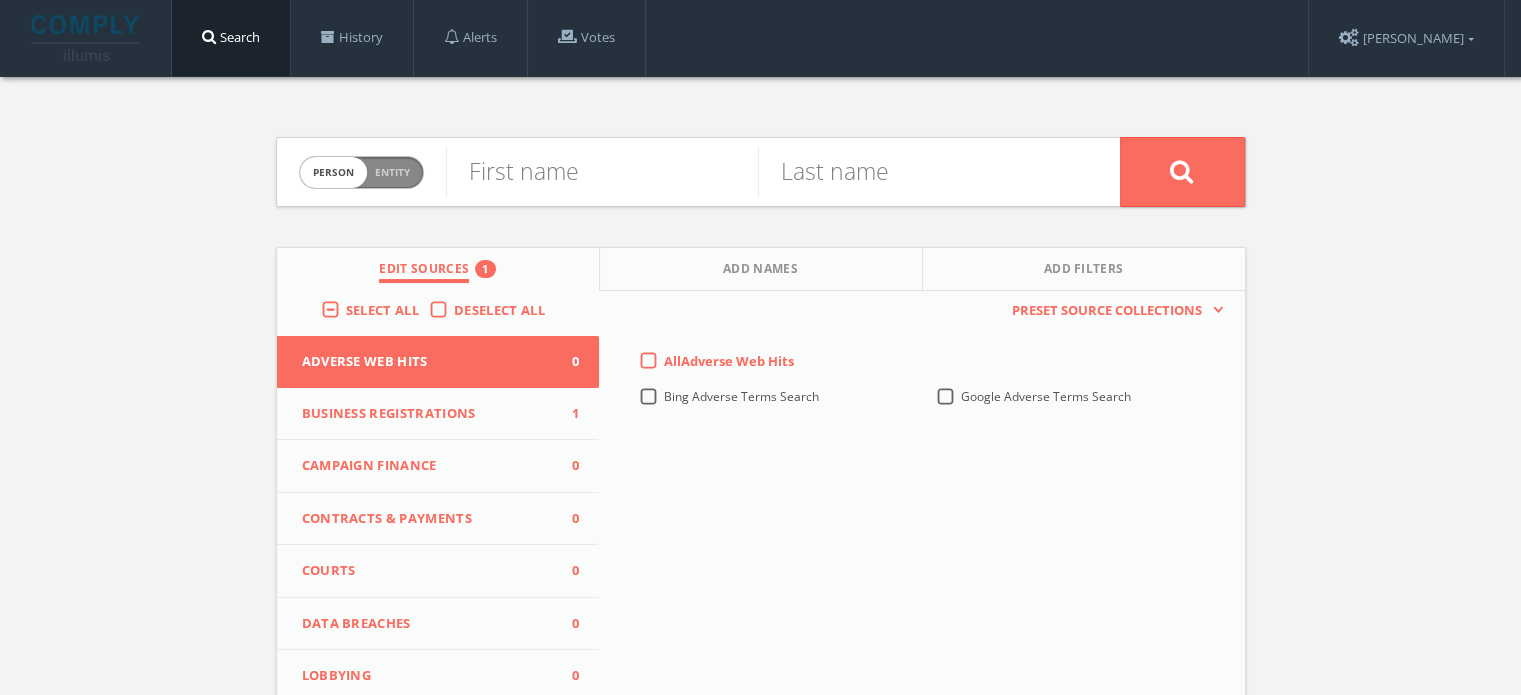 click on "Person Entity" at bounding box center (361, 172) 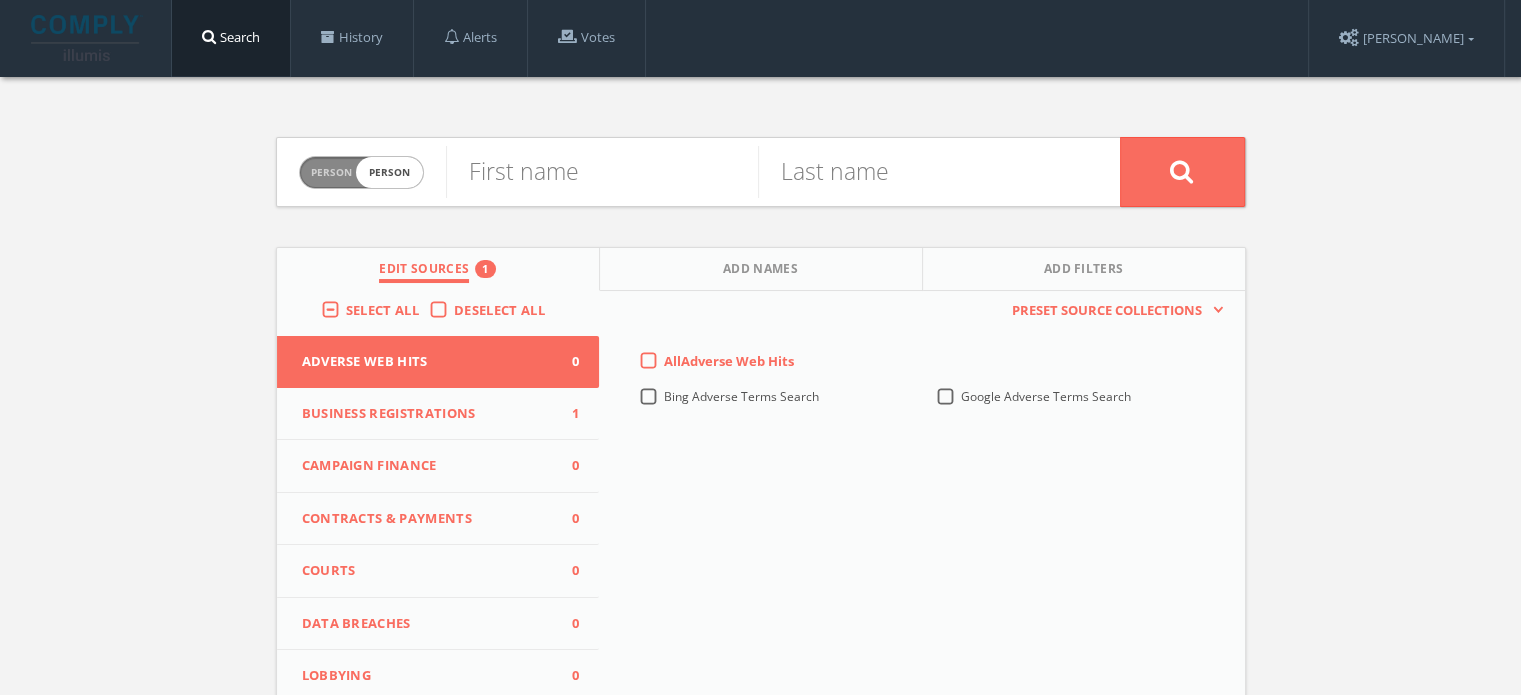 checkbox on "true" 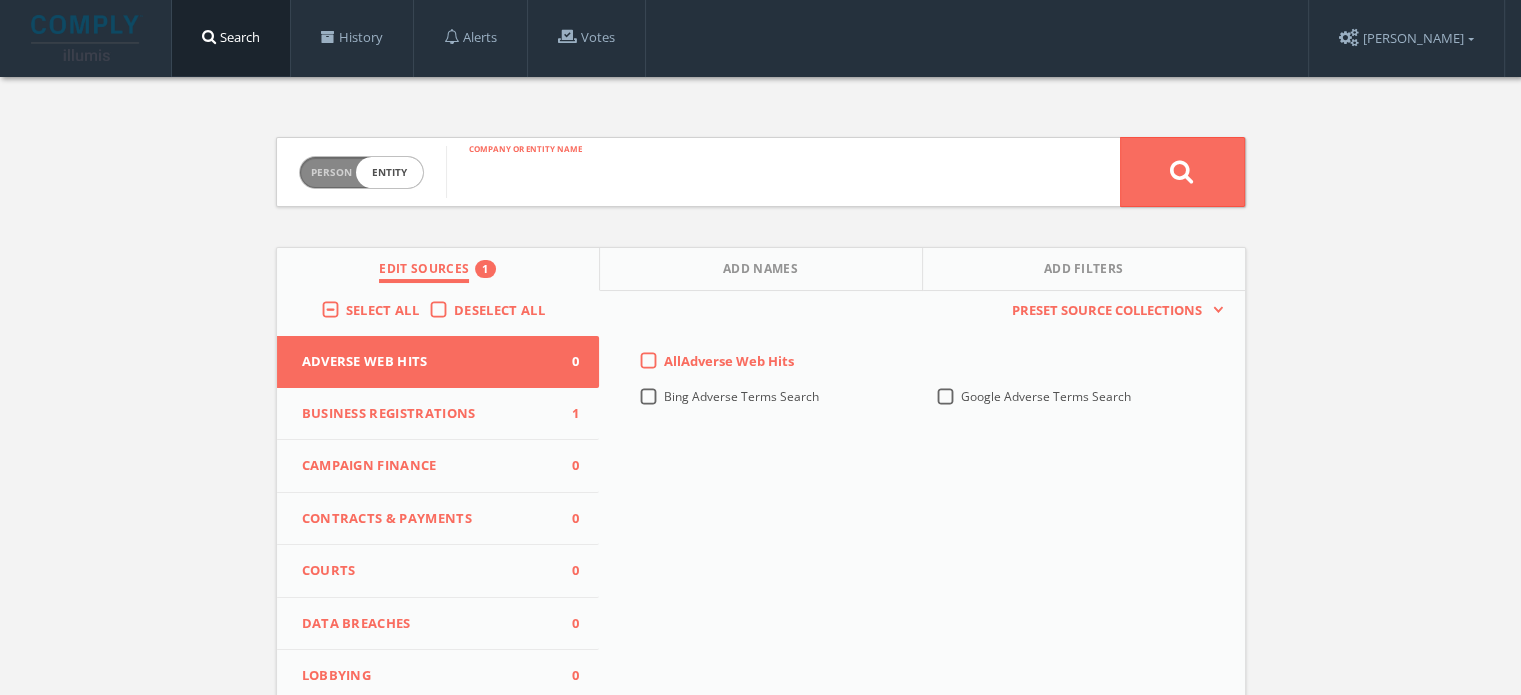 click at bounding box center [783, 172] 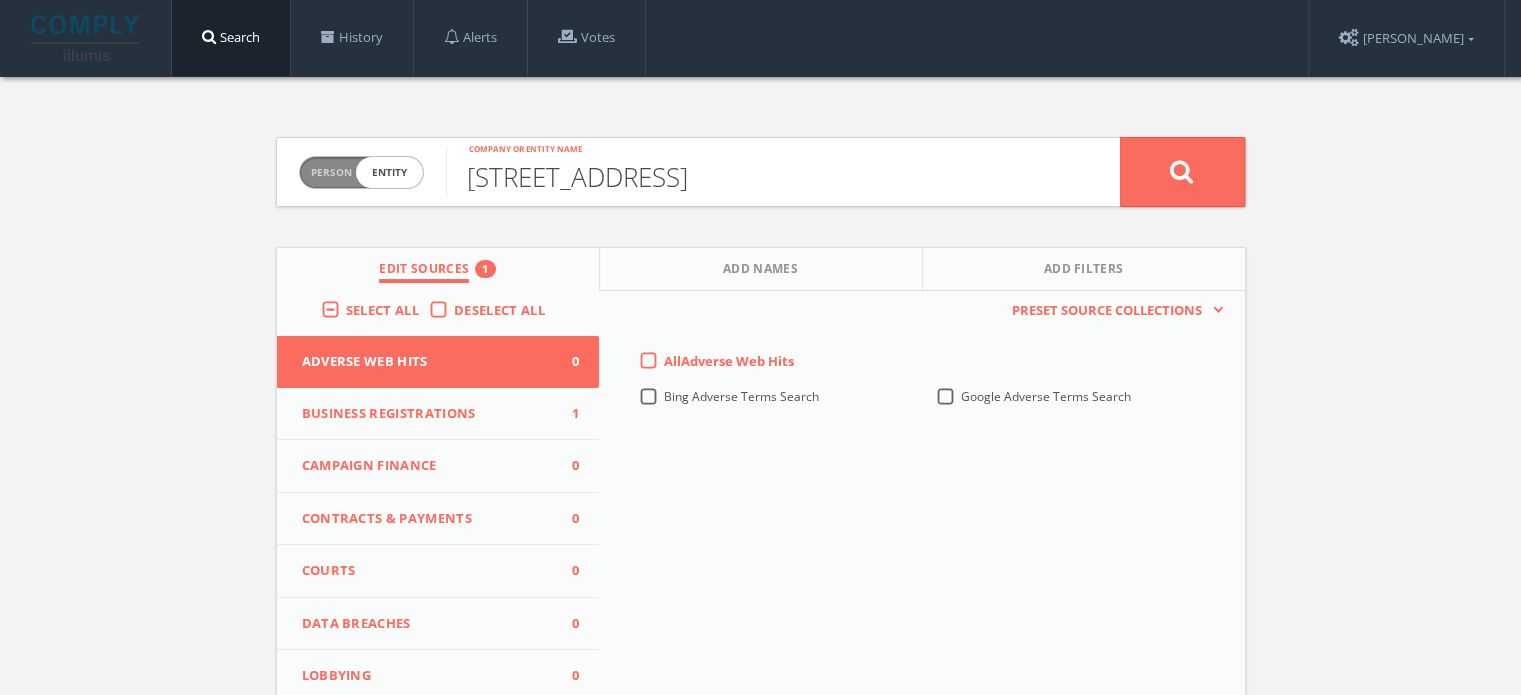 click on "[STREET_ADDRESS]" at bounding box center (783, 172) 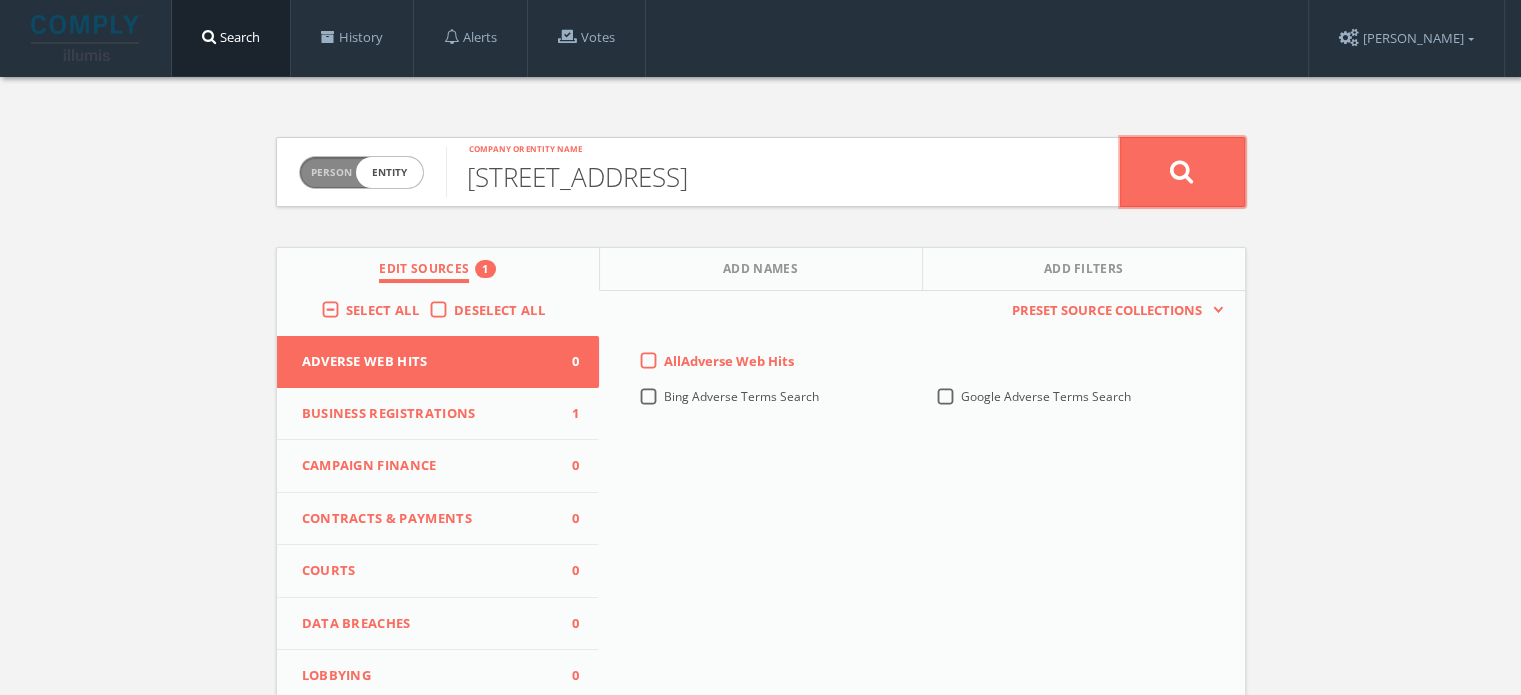 click at bounding box center (1182, 171) 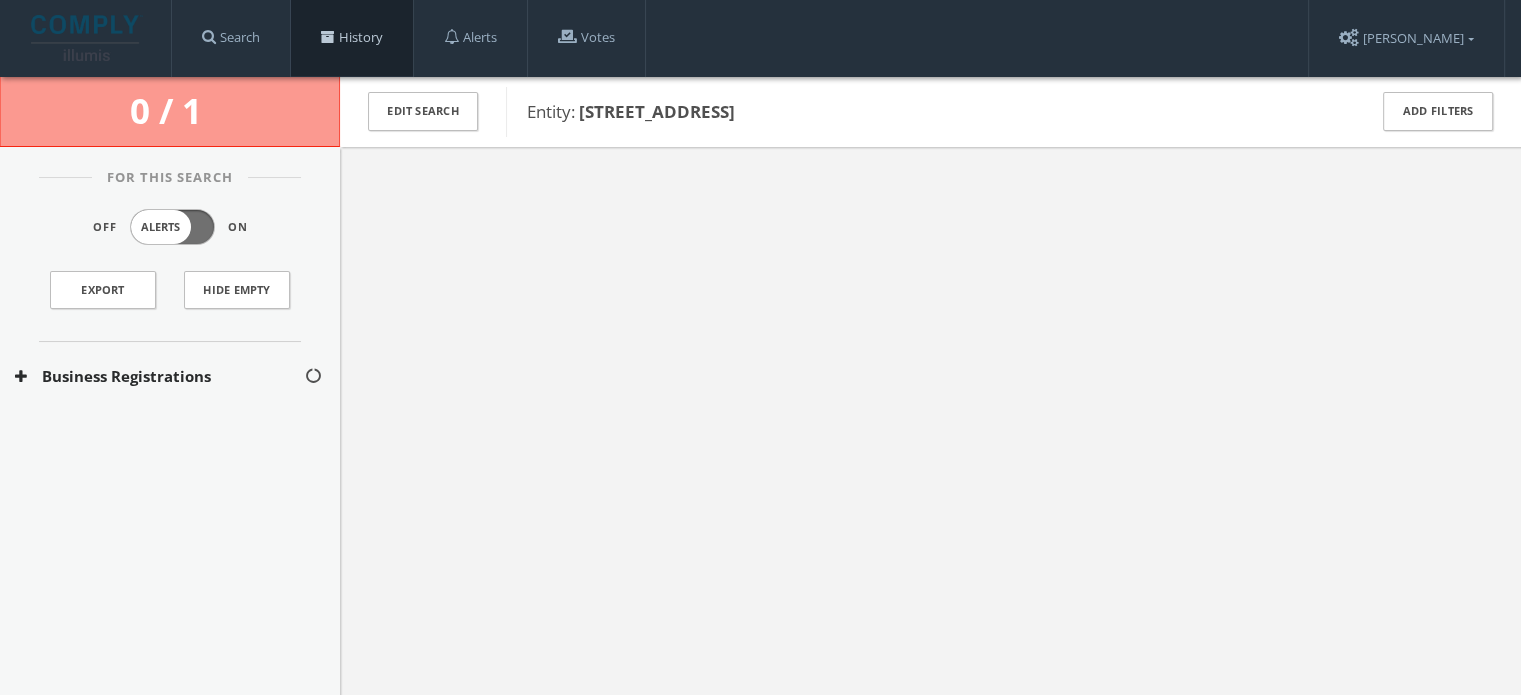 click on "History" at bounding box center [352, 38] 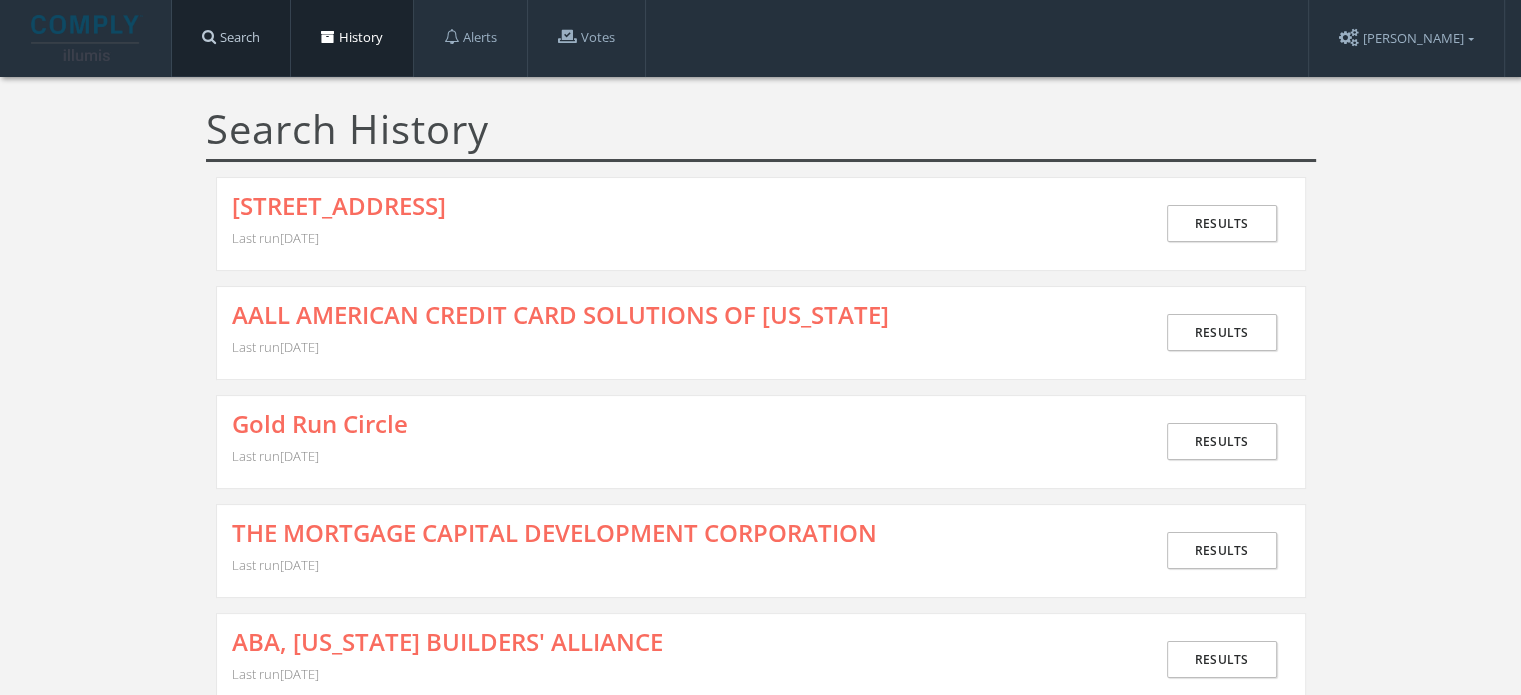 click on "Search" at bounding box center (231, 38) 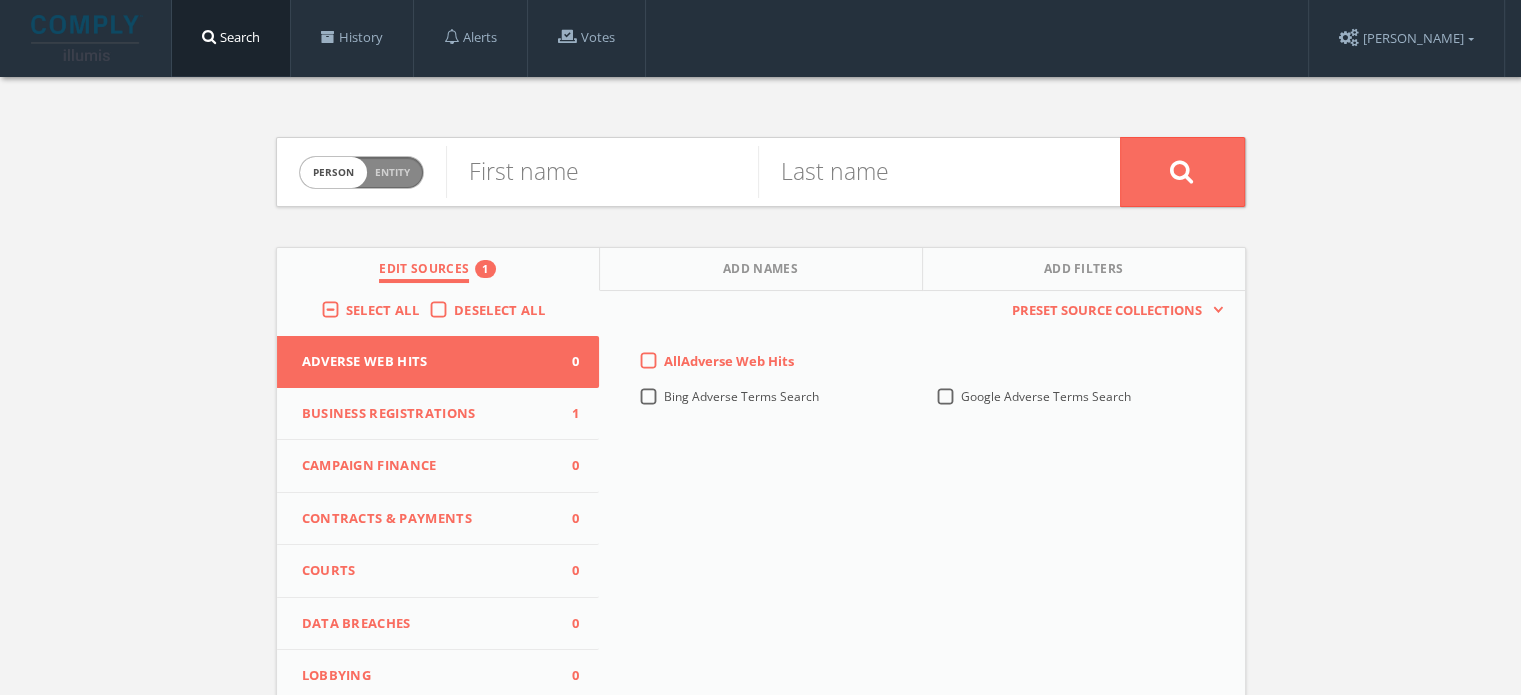 click on "Person Entity person First name Last name" 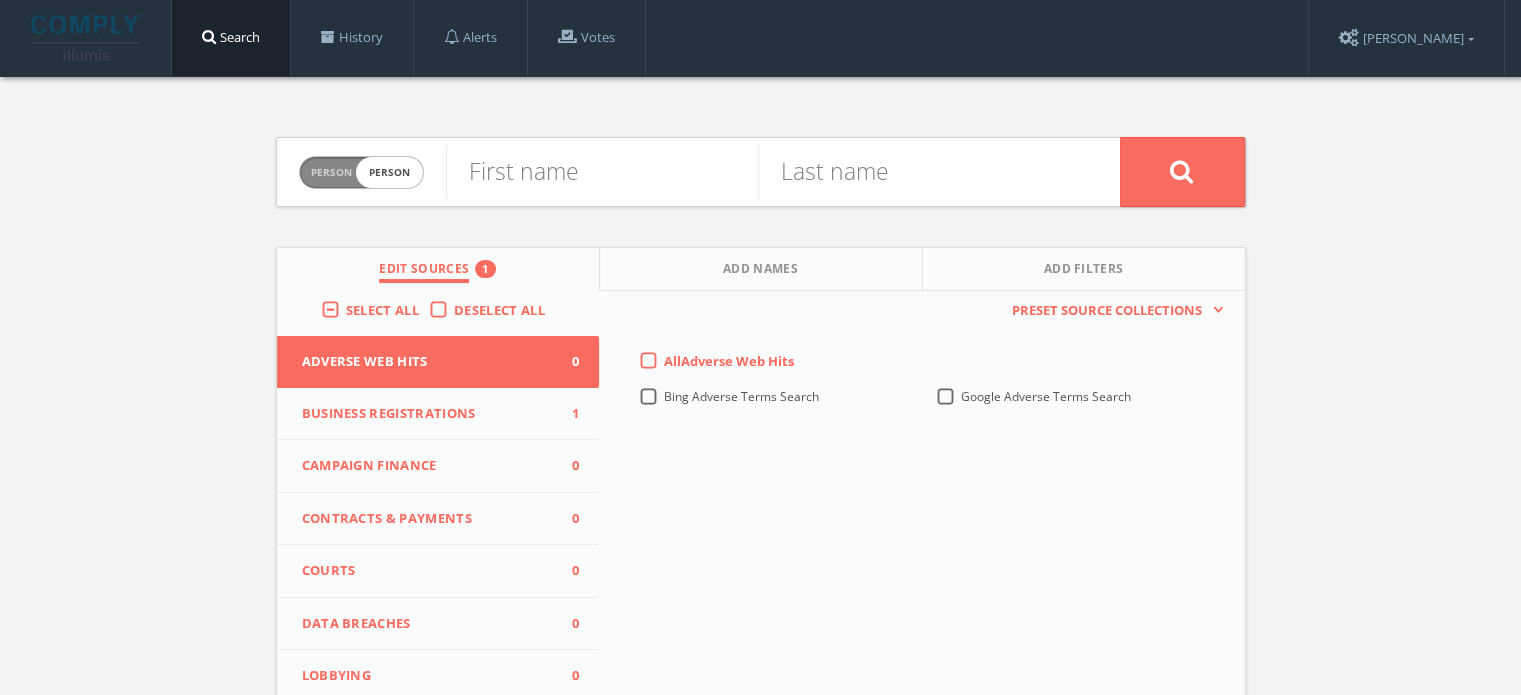checkbox on "true" 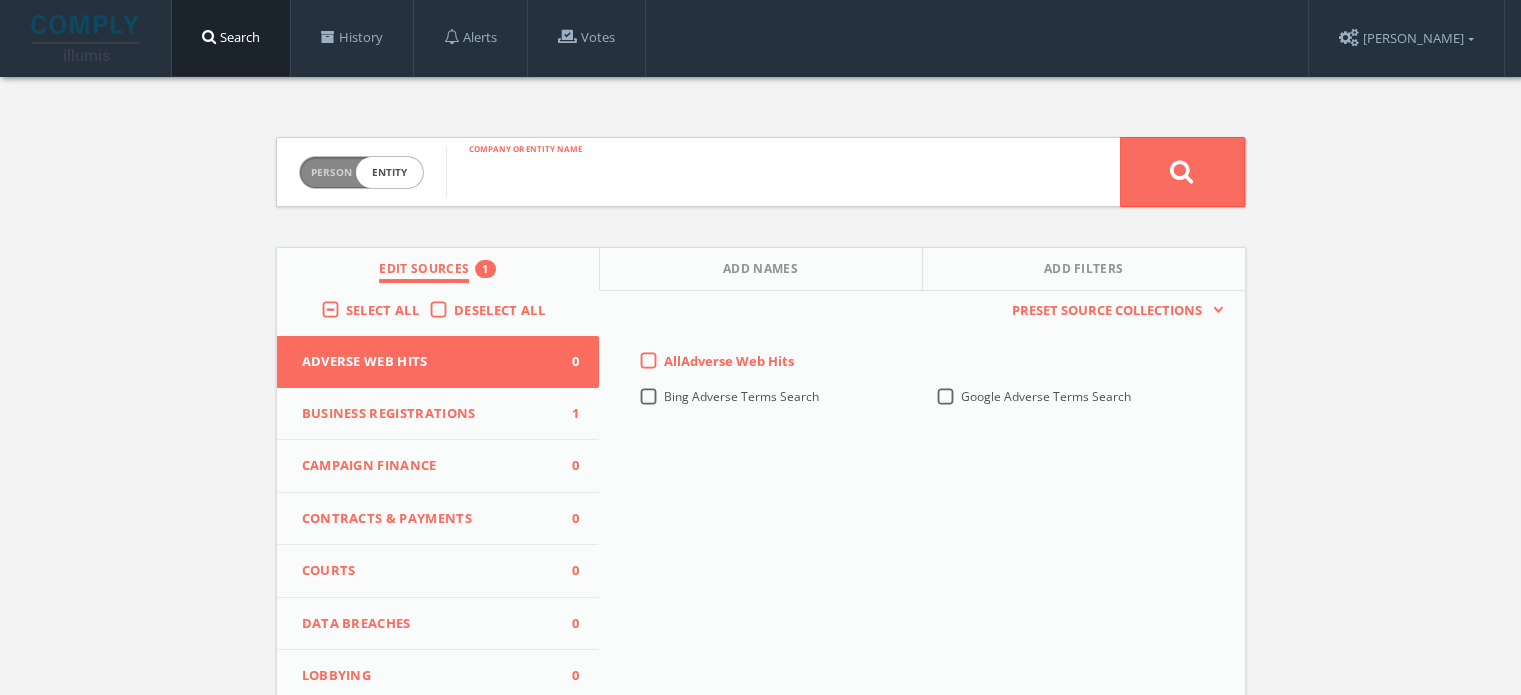 click at bounding box center (783, 172) 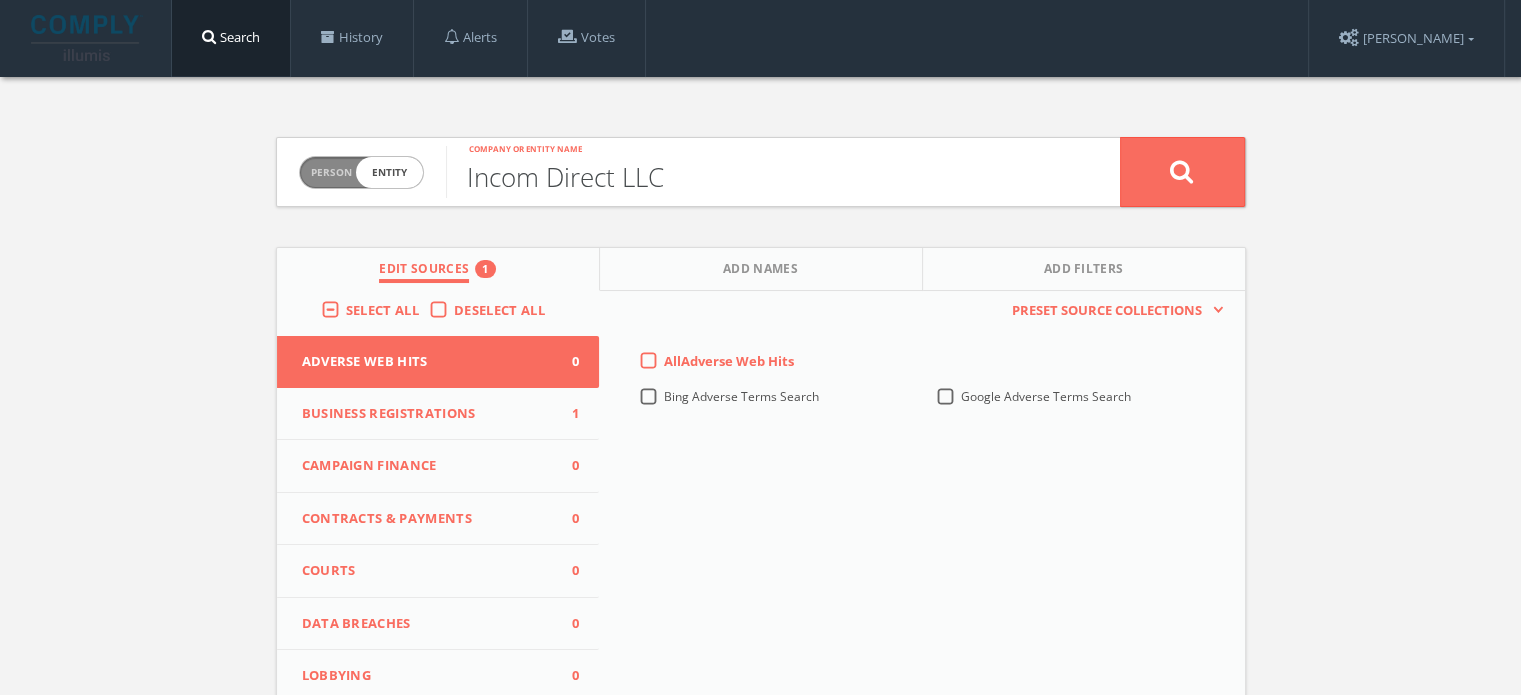 type on "Incom Direct LLC" 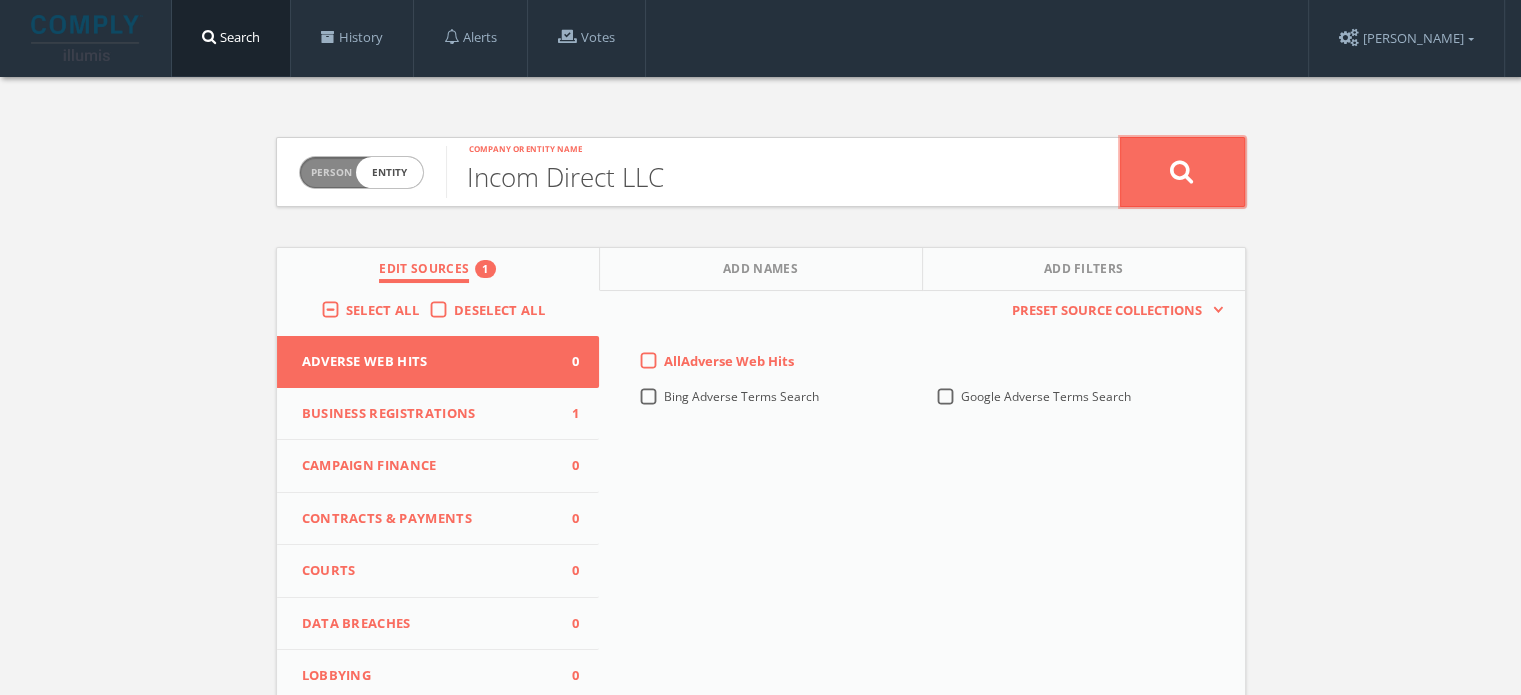 click at bounding box center [1182, 171] 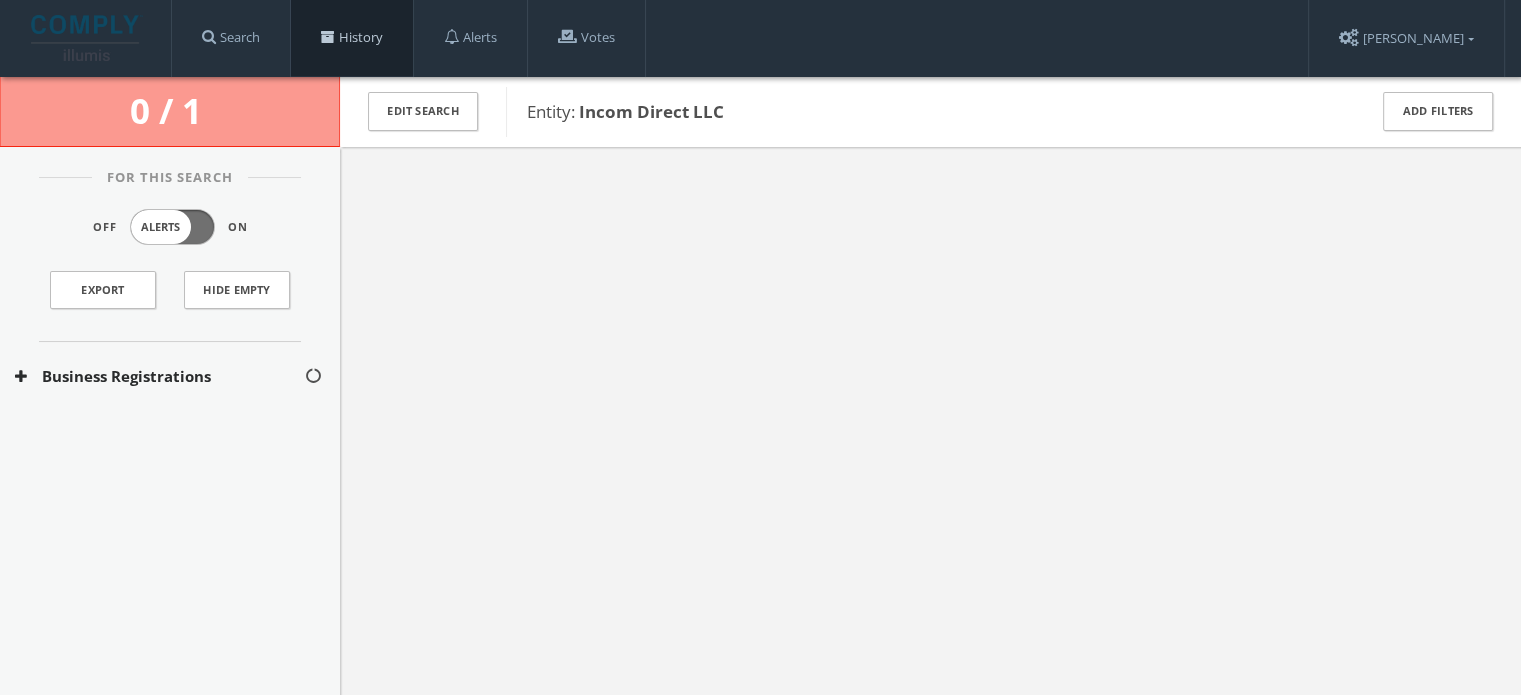 click at bounding box center [328, 37] 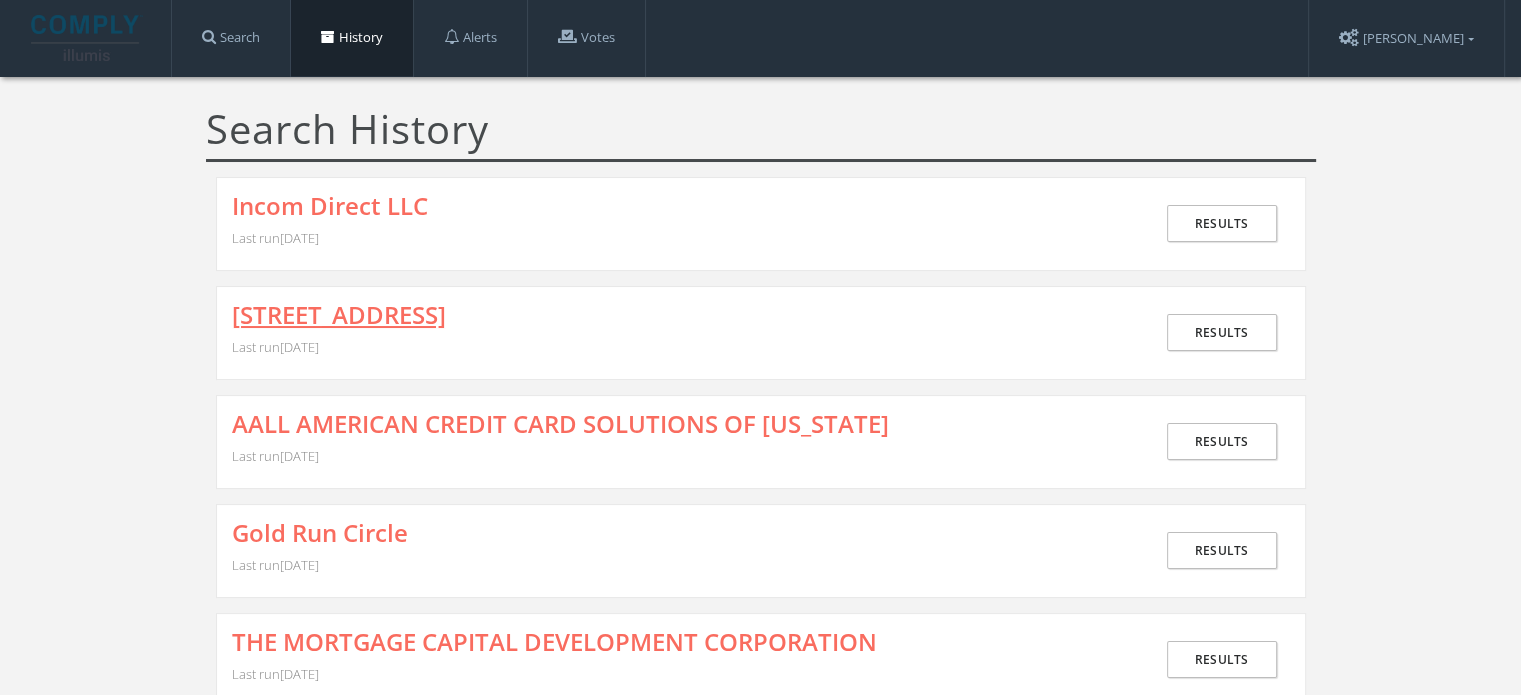 click on "[STREET_ADDRESS]" at bounding box center [339, 315] 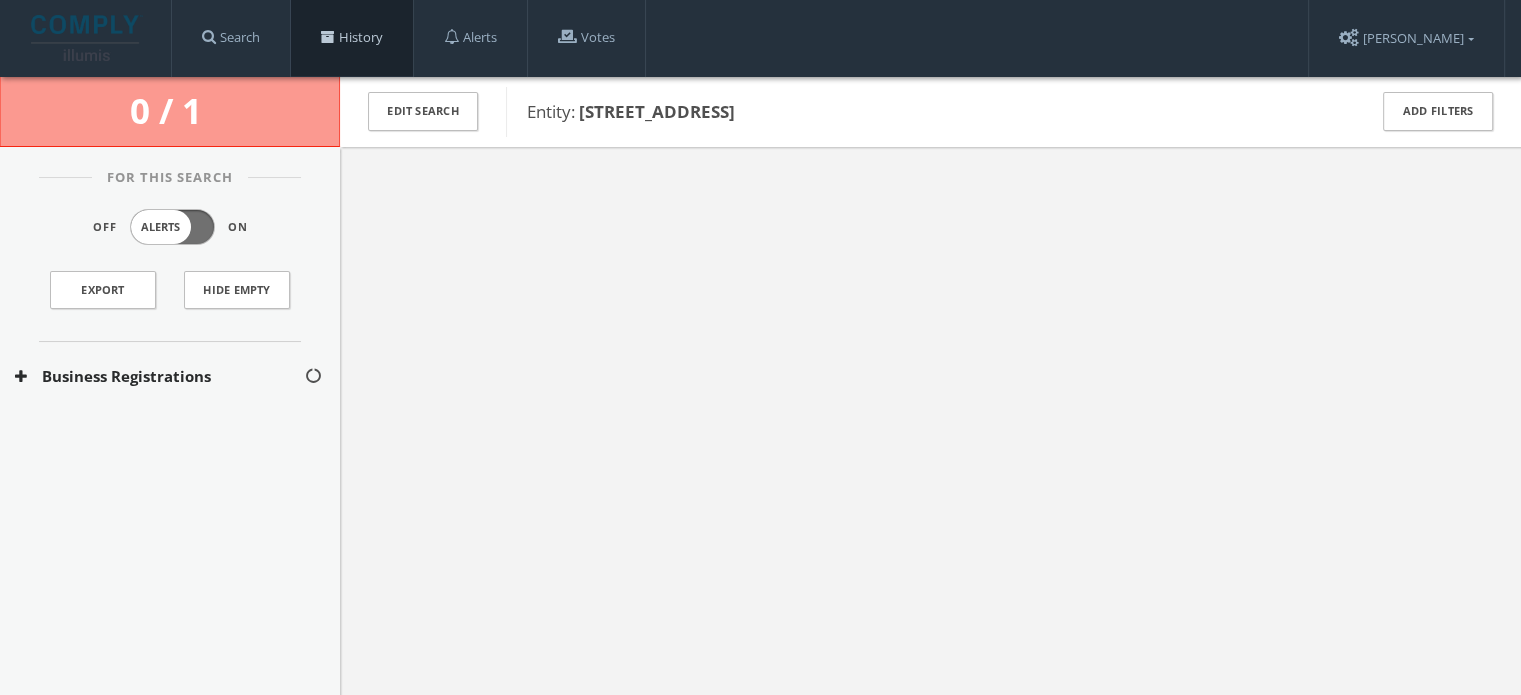 click on "History" at bounding box center [352, 38] 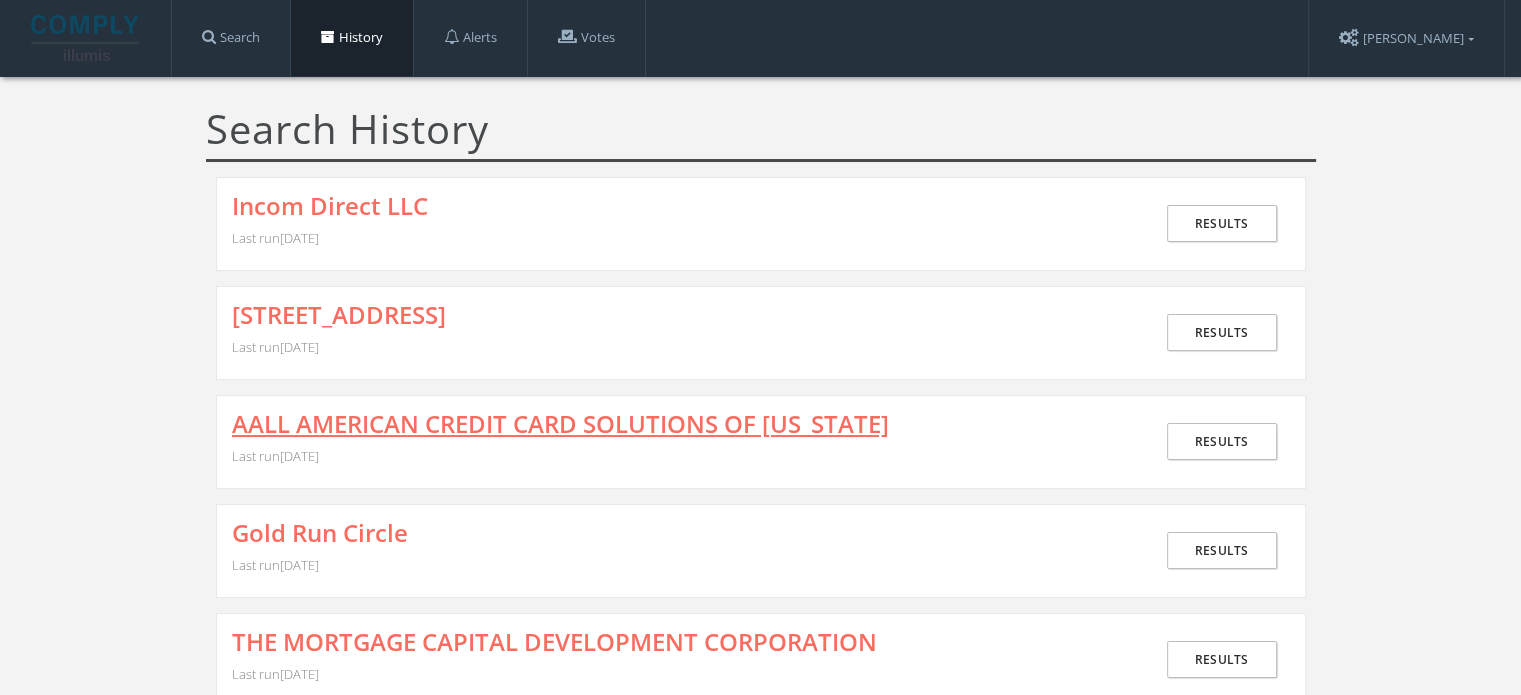 click on "AALL AMERICAN CREDIT CARD SOLUTIONS OF [US_STATE]" at bounding box center [560, 424] 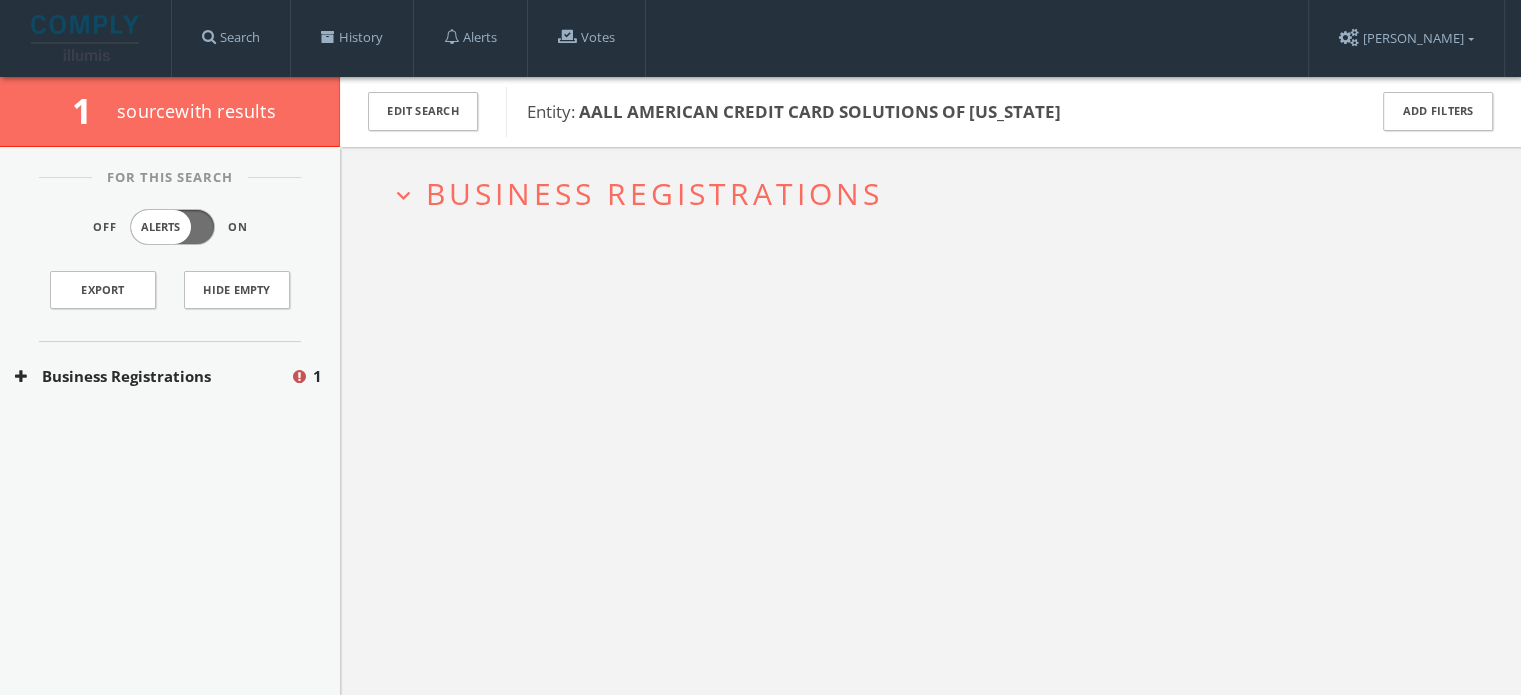 click on "Business Registrations" at bounding box center (152, 376) 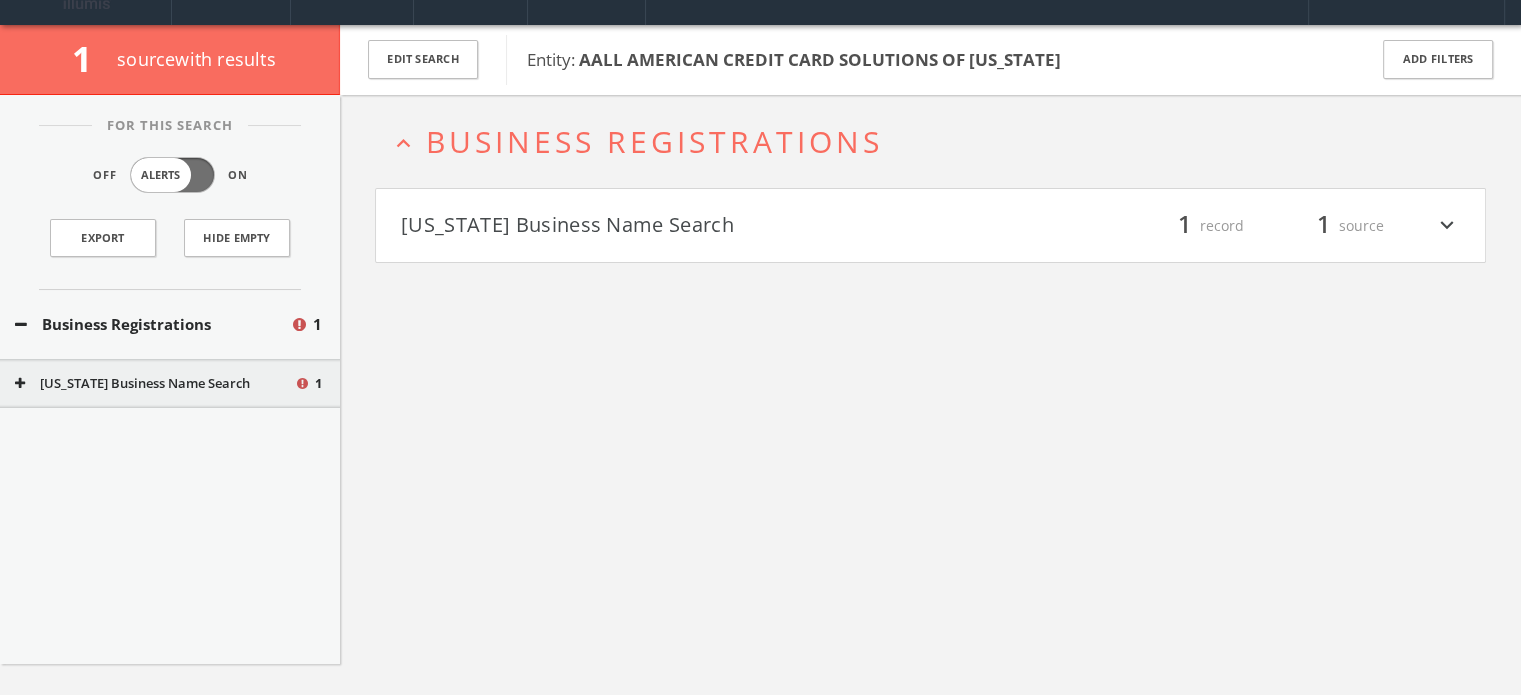 click on "expand_less Business Registrations [US_STATE] Business Name Search filter_list 1 record  1 source  expand_more" at bounding box center (930, 442) 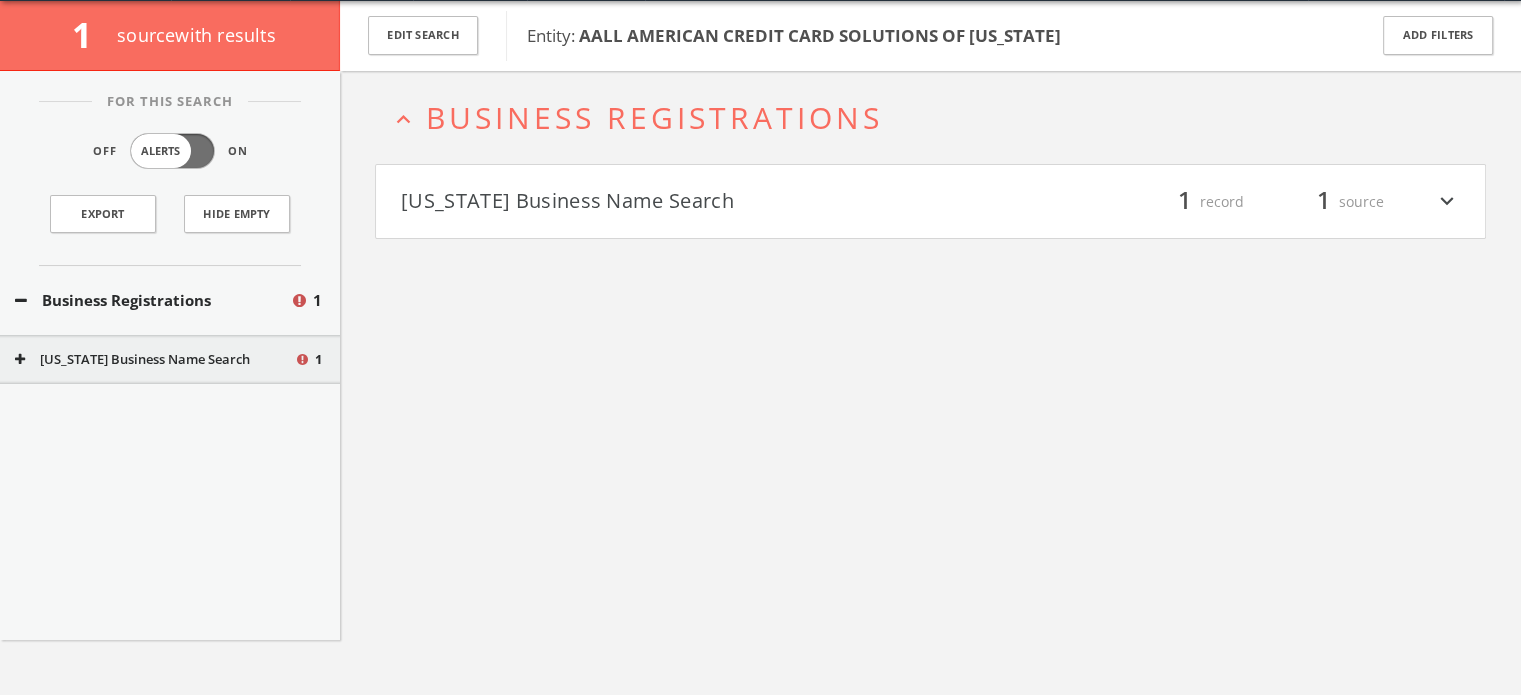click on "[US_STATE] Business Name Search" at bounding box center [666, 202] 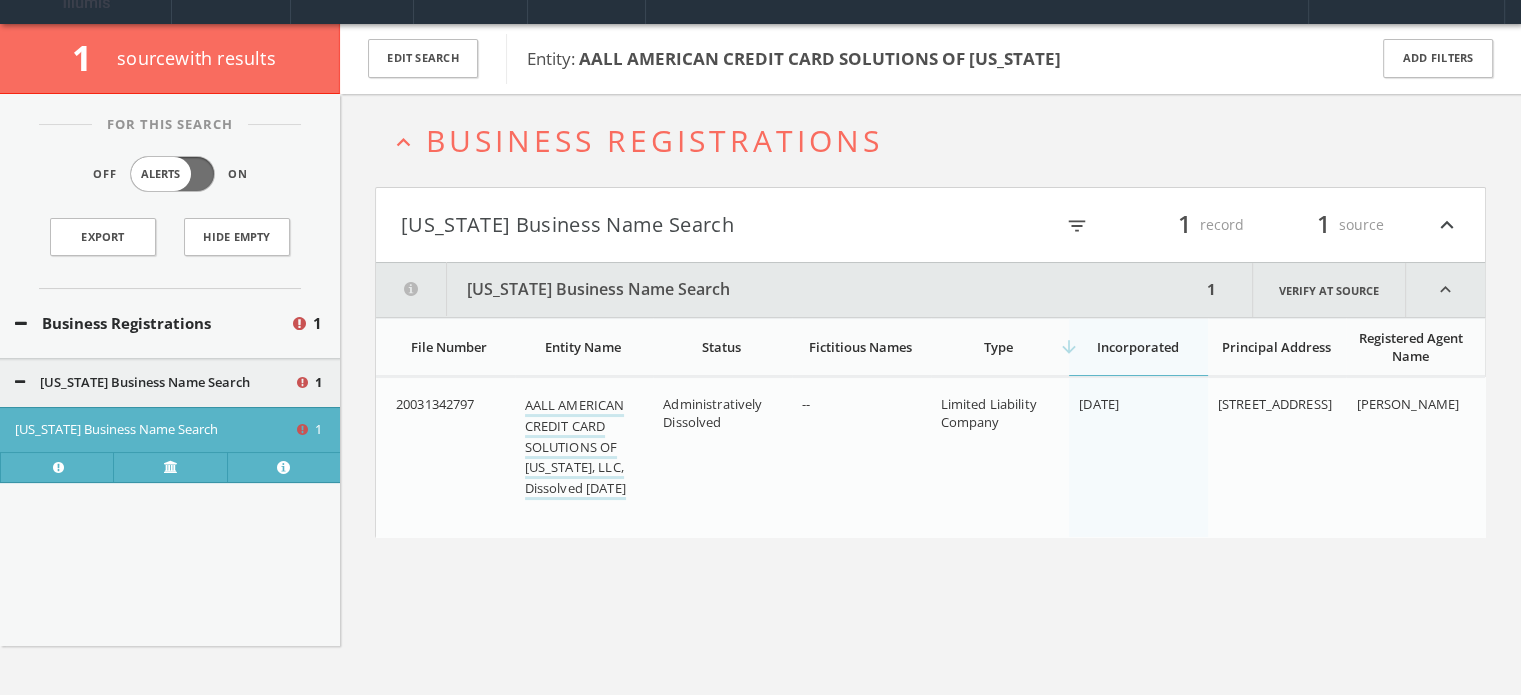 scroll, scrollTop: 0, scrollLeft: 0, axis: both 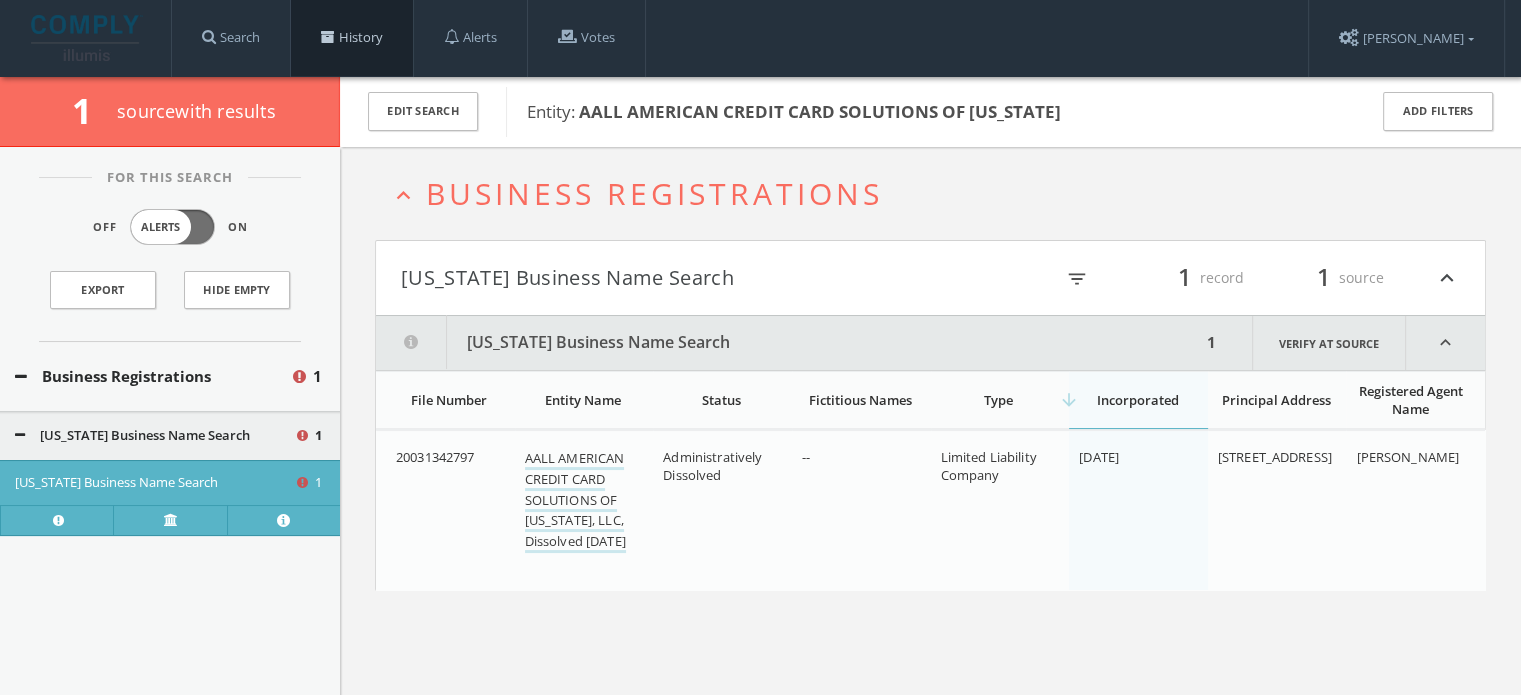 click on "History" at bounding box center [352, 38] 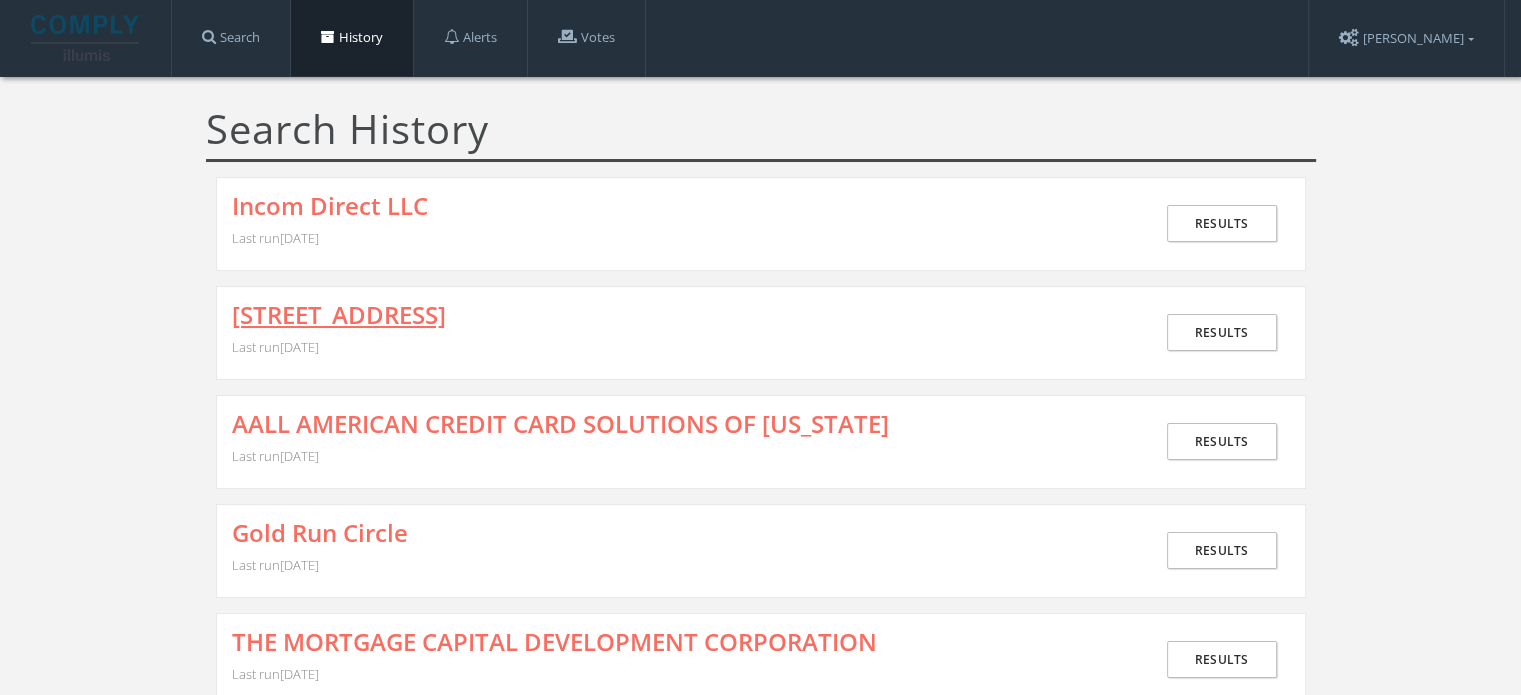 click on "[STREET_ADDRESS]" at bounding box center [339, 315] 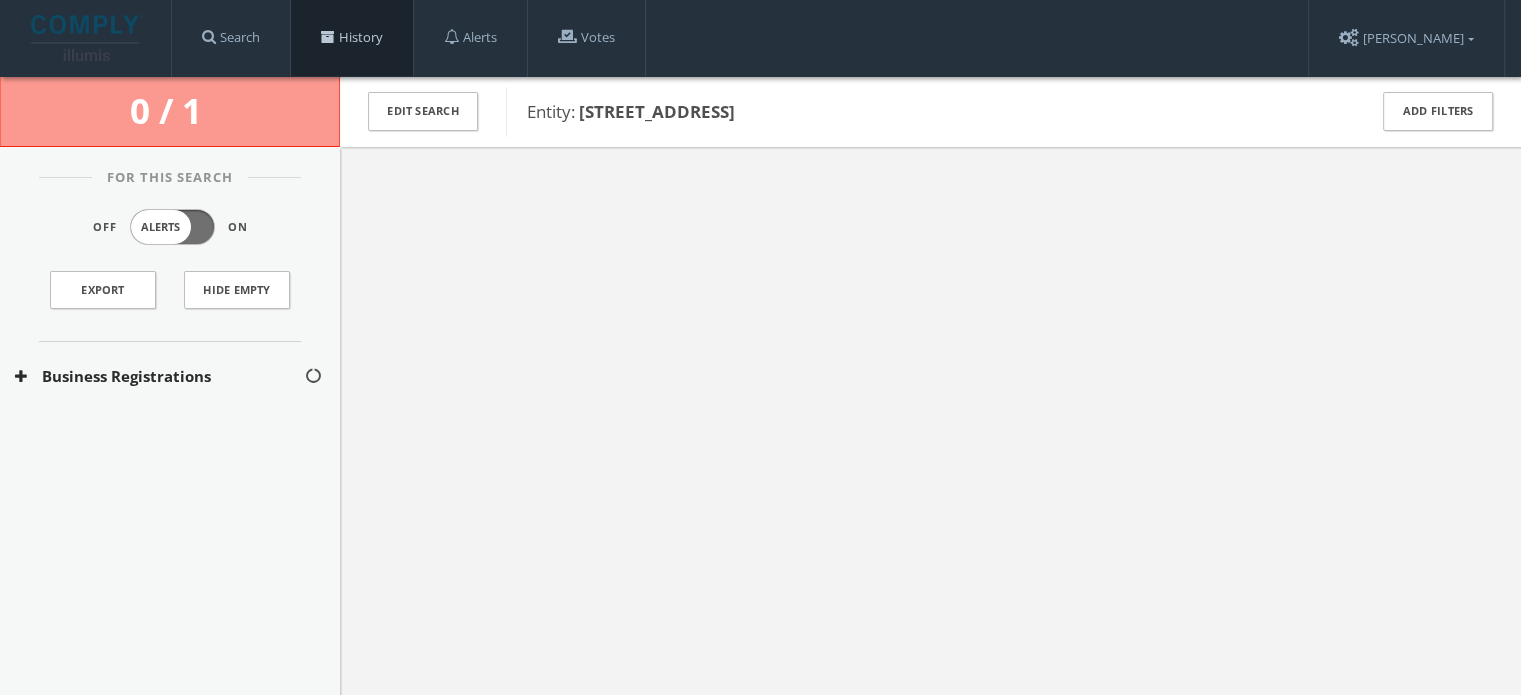 click on "History" at bounding box center [352, 38] 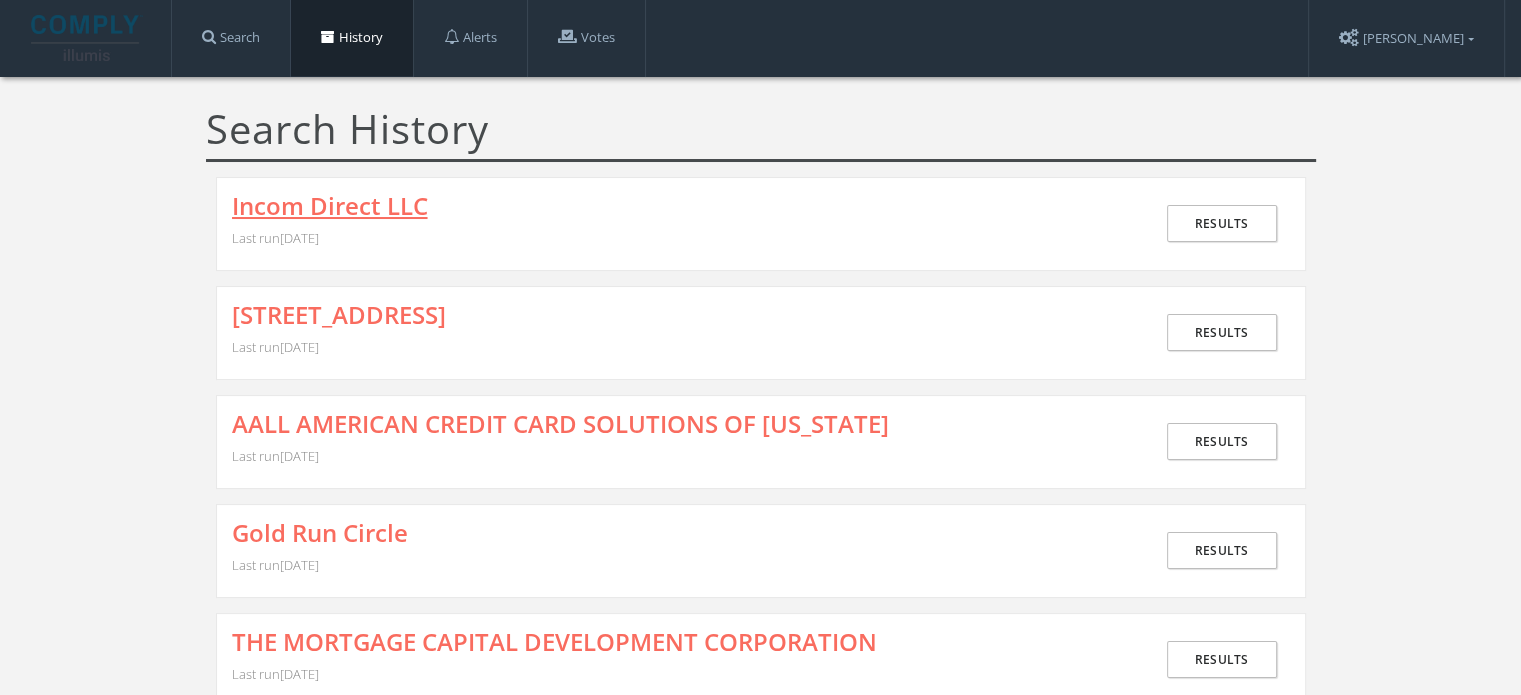 click on "Incom Direct LLC" at bounding box center (330, 206) 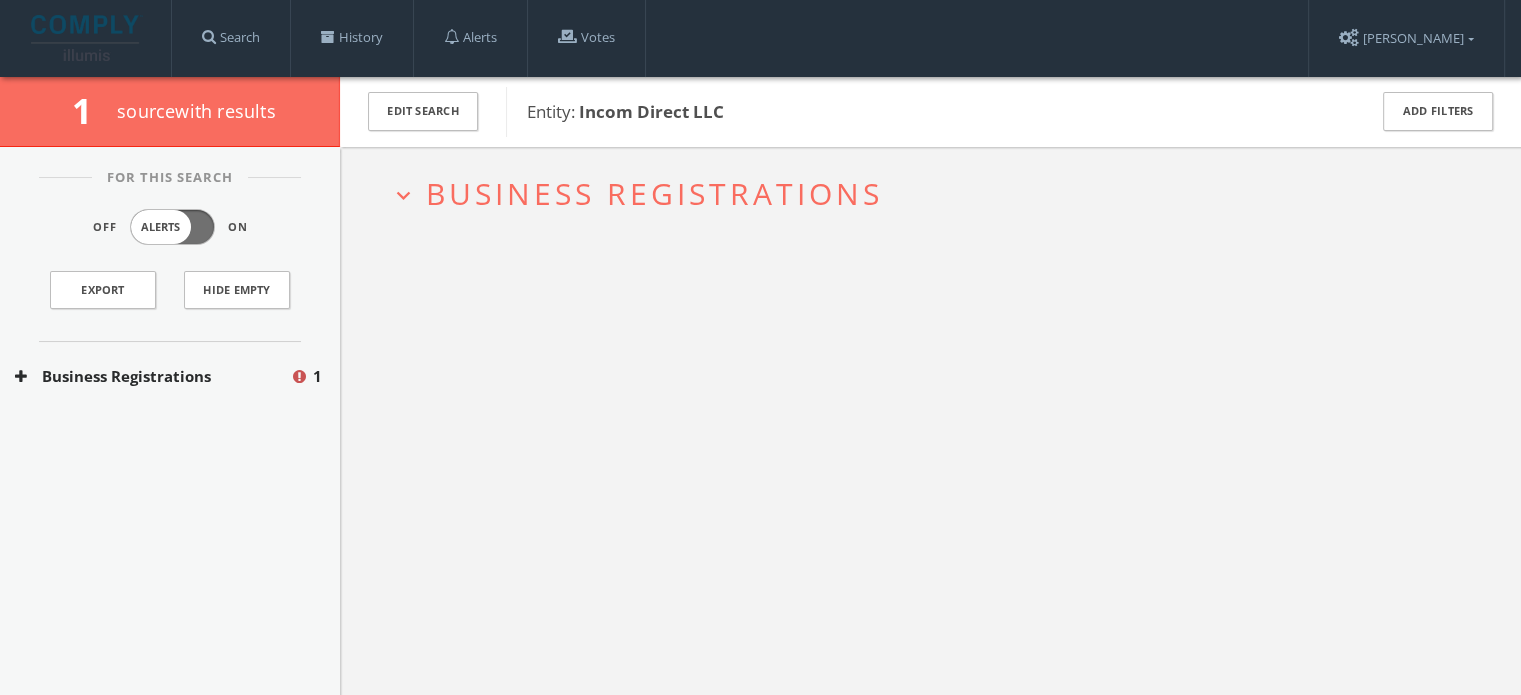 click on "Business Registrations" at bounding box center [654, 193] 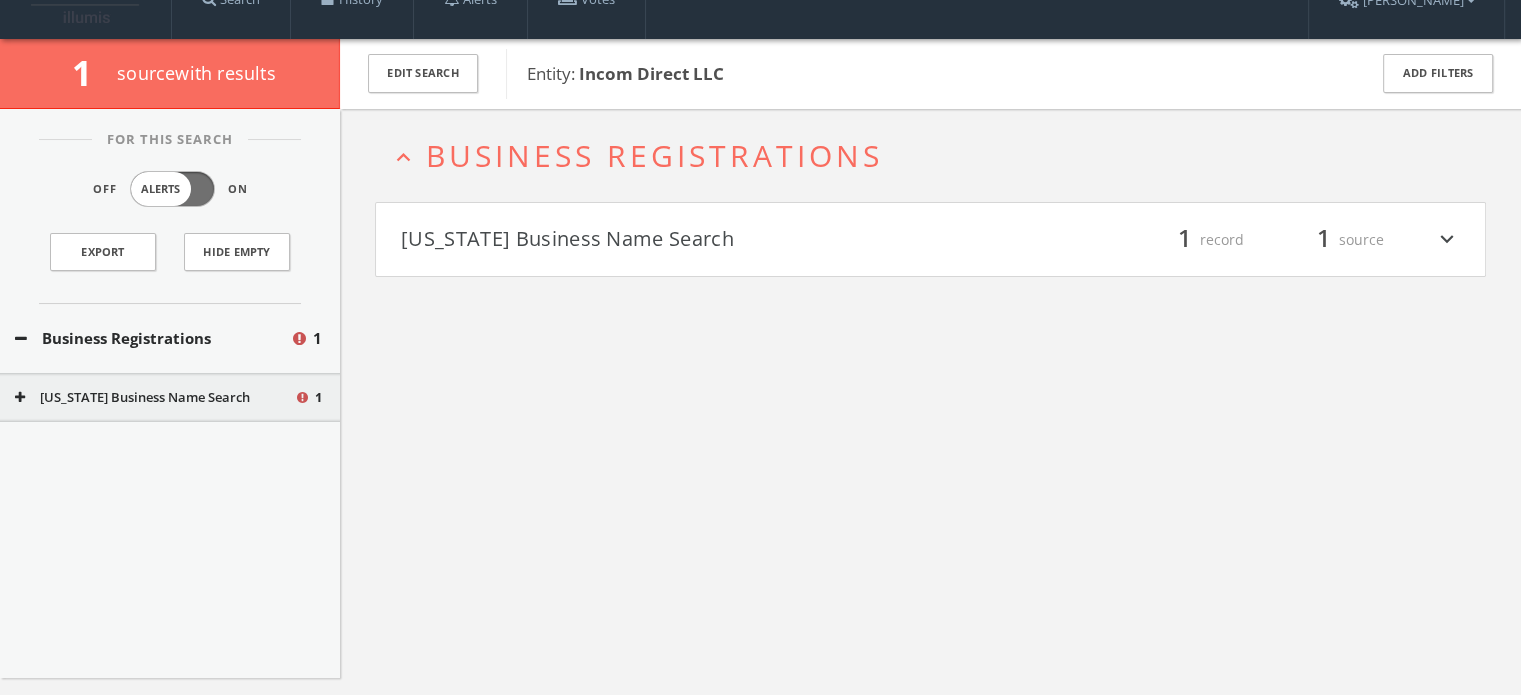drag, startPoint x: 496, startPoint y: 281, endPoint x: 497, endPoint y: 267, distance: 14.035668 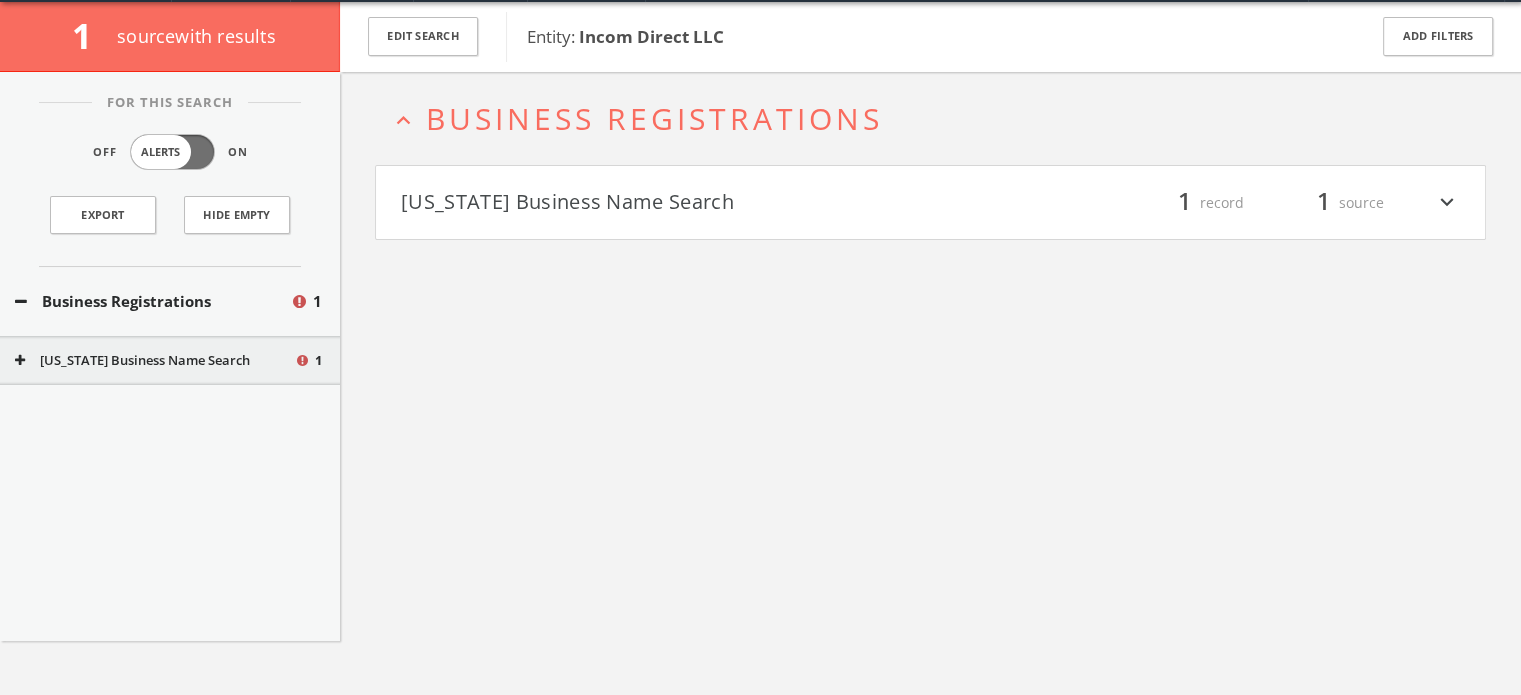 click on "[US_STATE] Business Name Search" at bounding box center [666, 203] 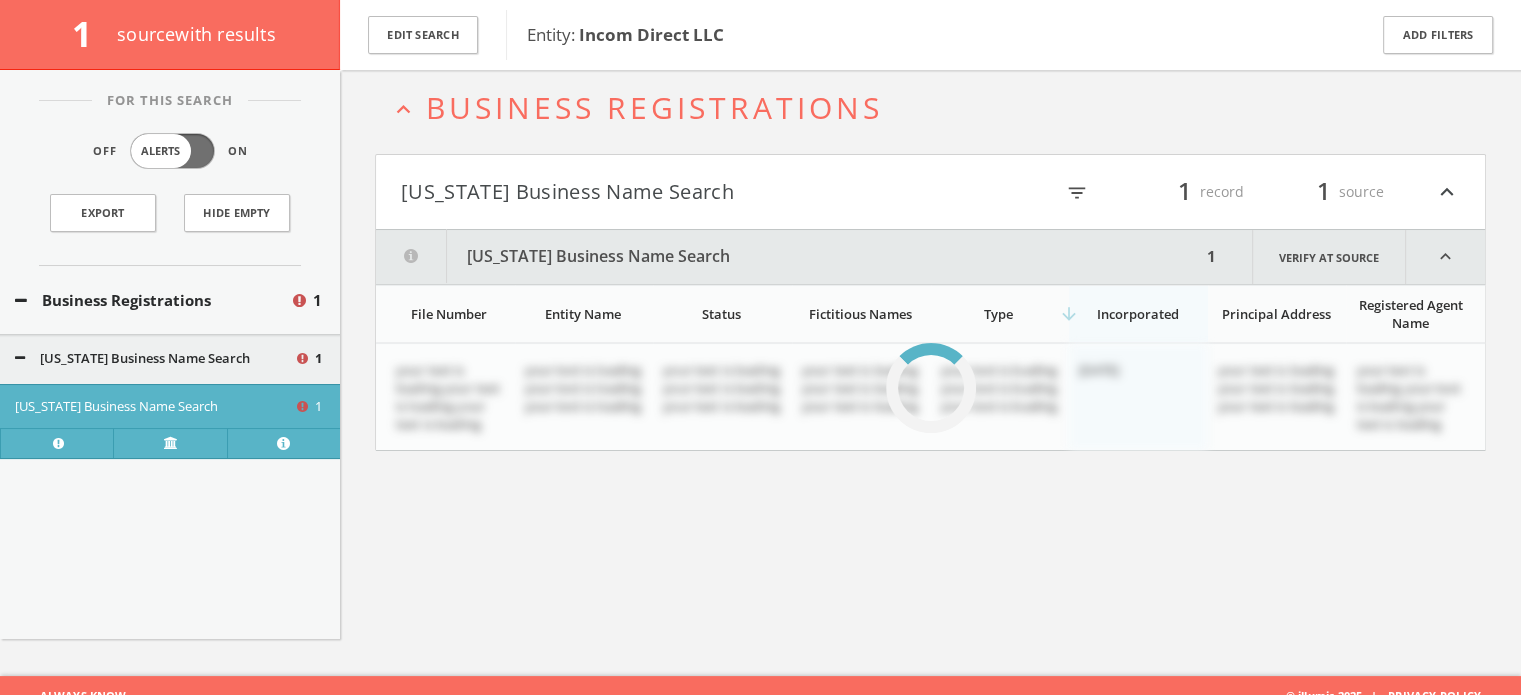 scroll, scrollTop: 116, scrollLeft: 0, axis: vertical 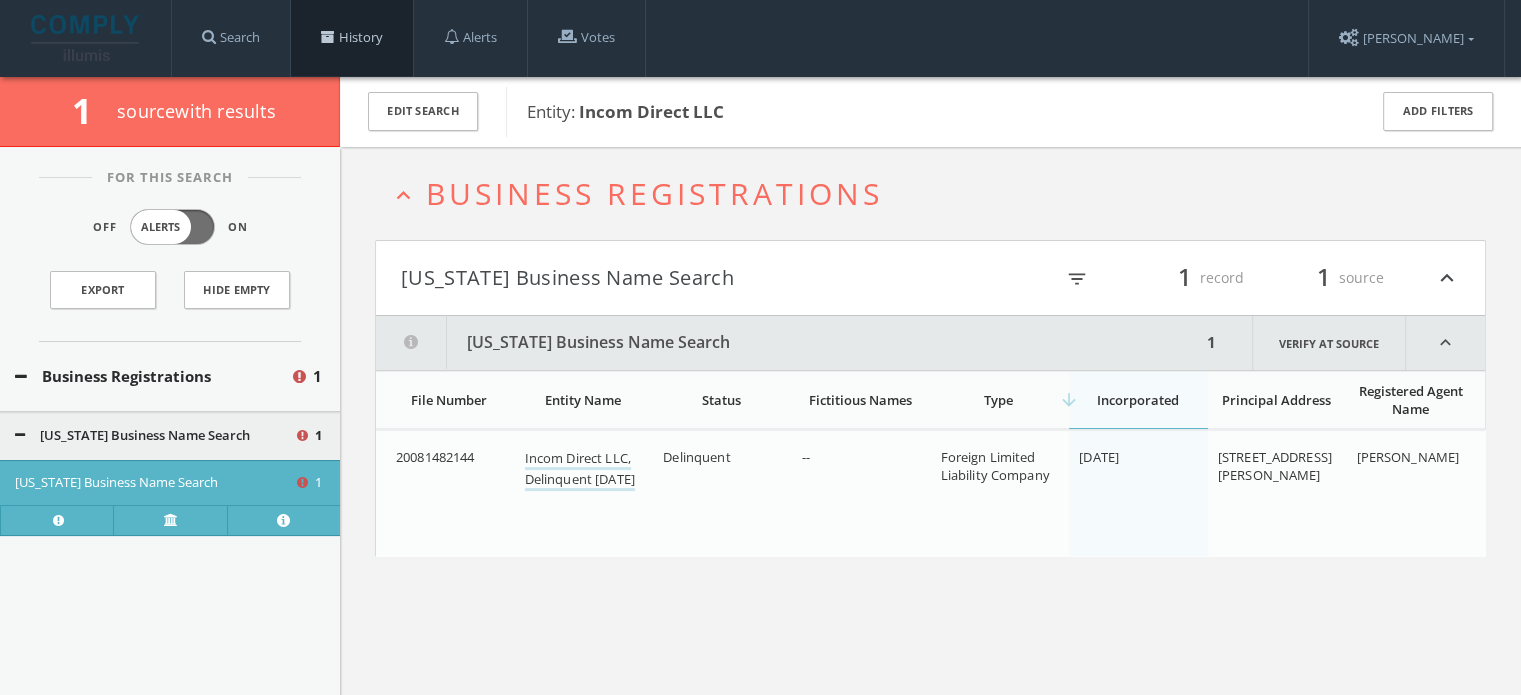 click on "History" at bounding box center [352, 38] 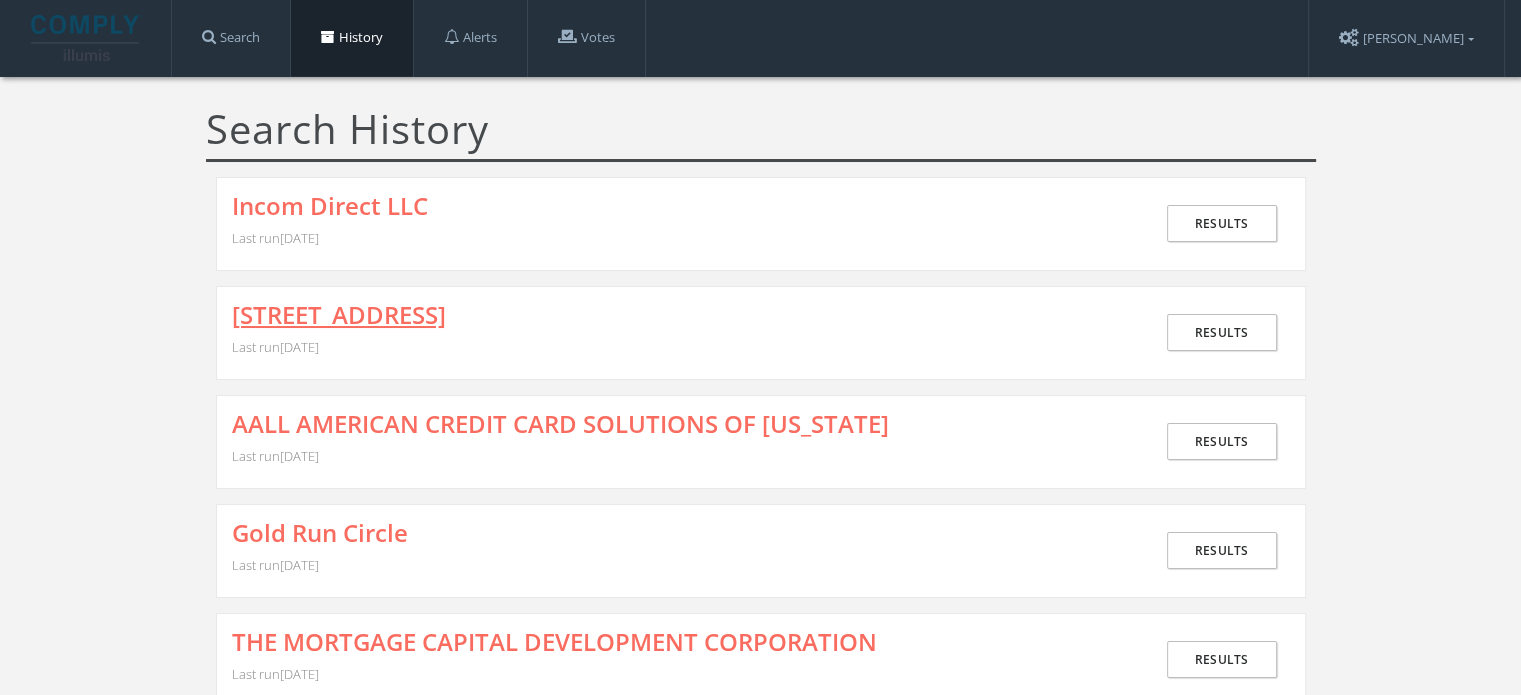 click on "[STREET_ADDRESS]" at bounding box center [339, 315] 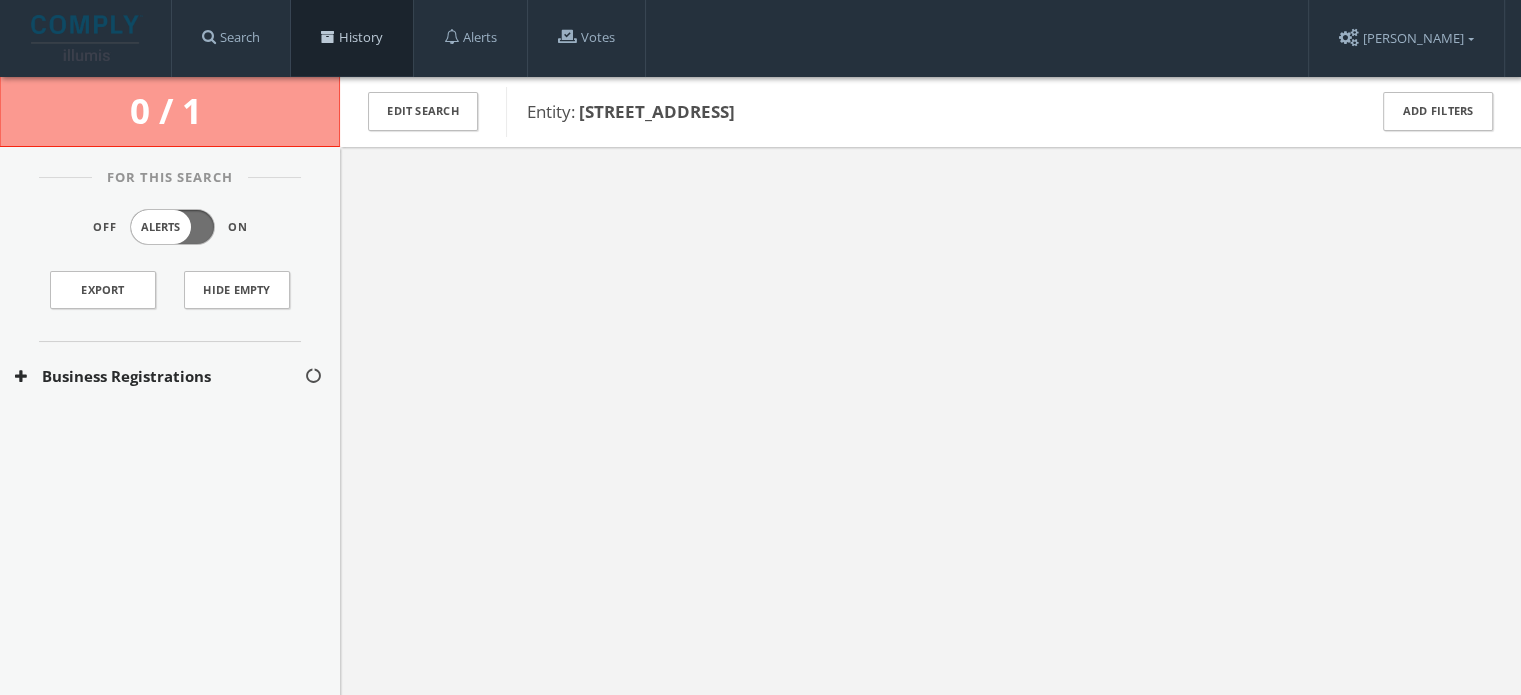 click on "History" at bounding box center (352, 38) 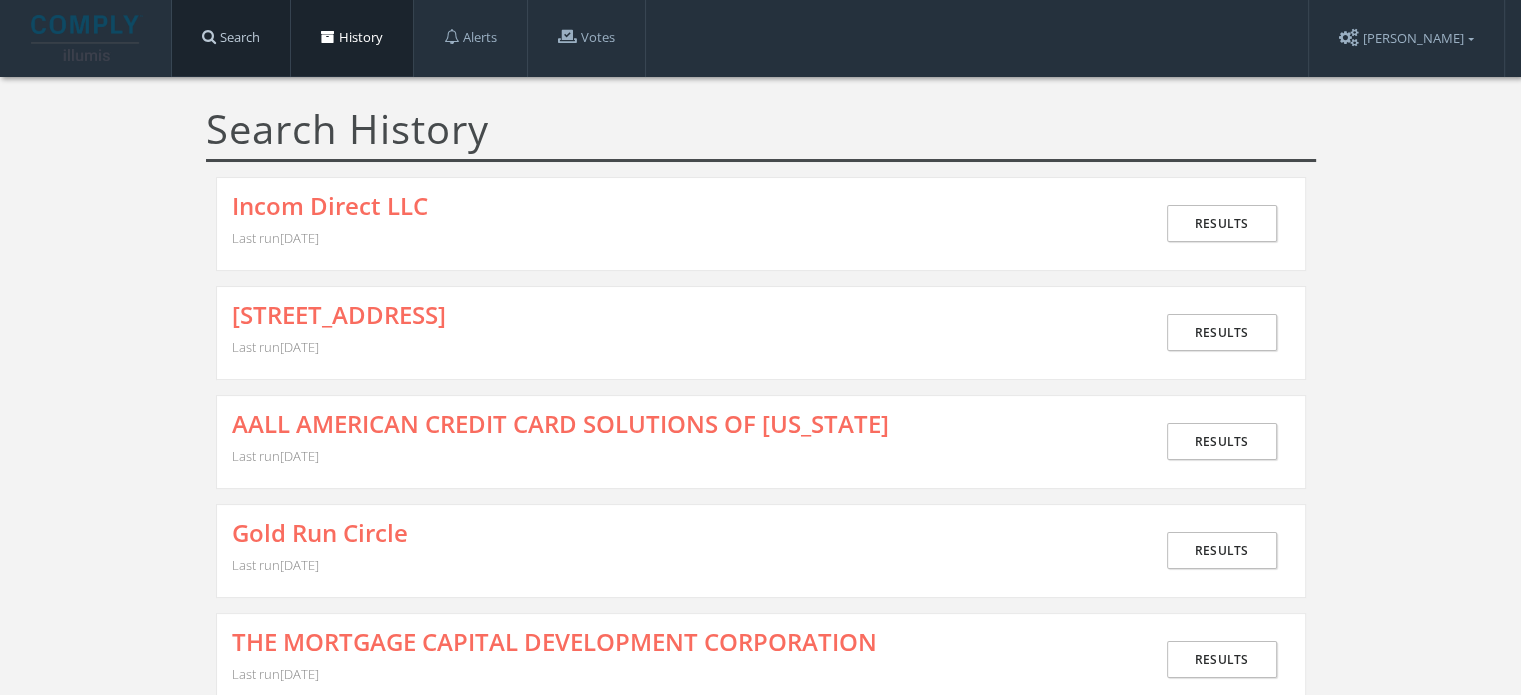 click on "Search" at bounding box center (231, 38) 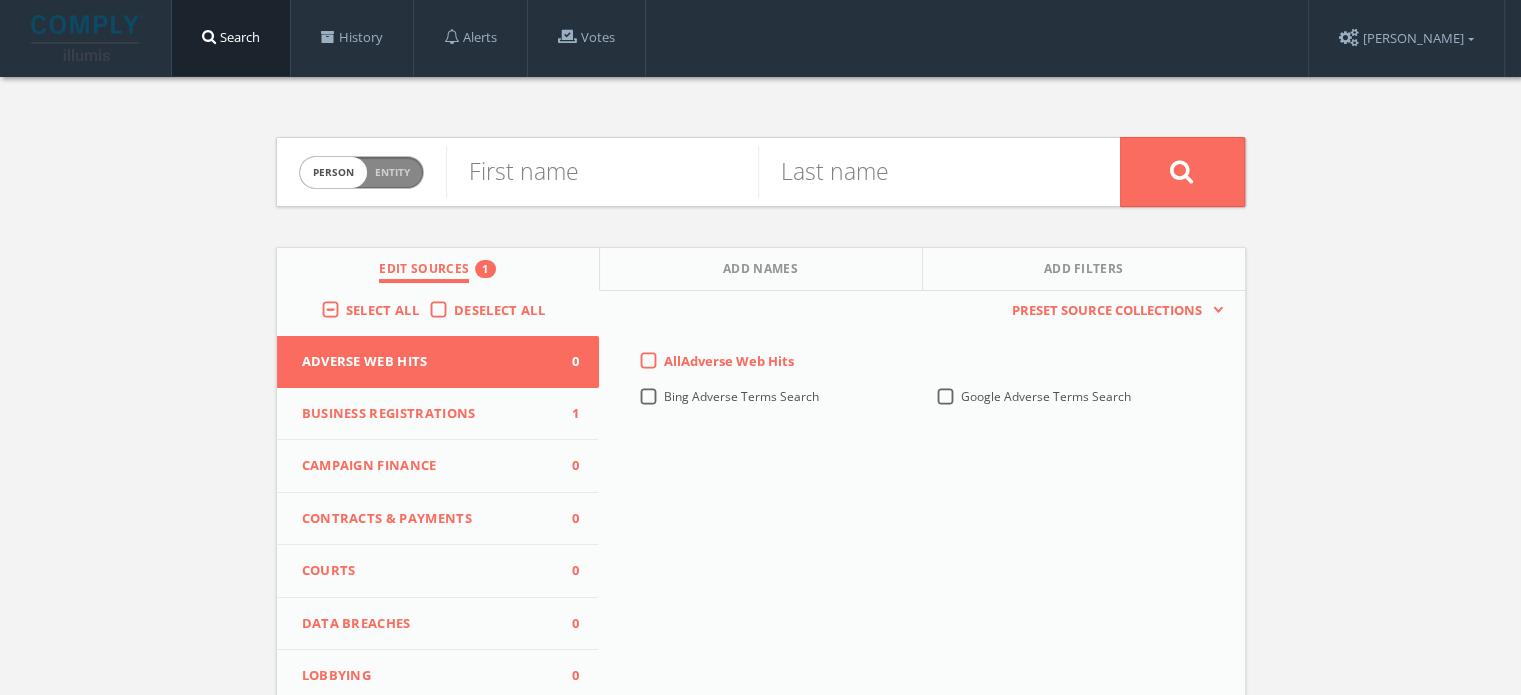 click on "Person Entity" at bounding box center [361, 172] 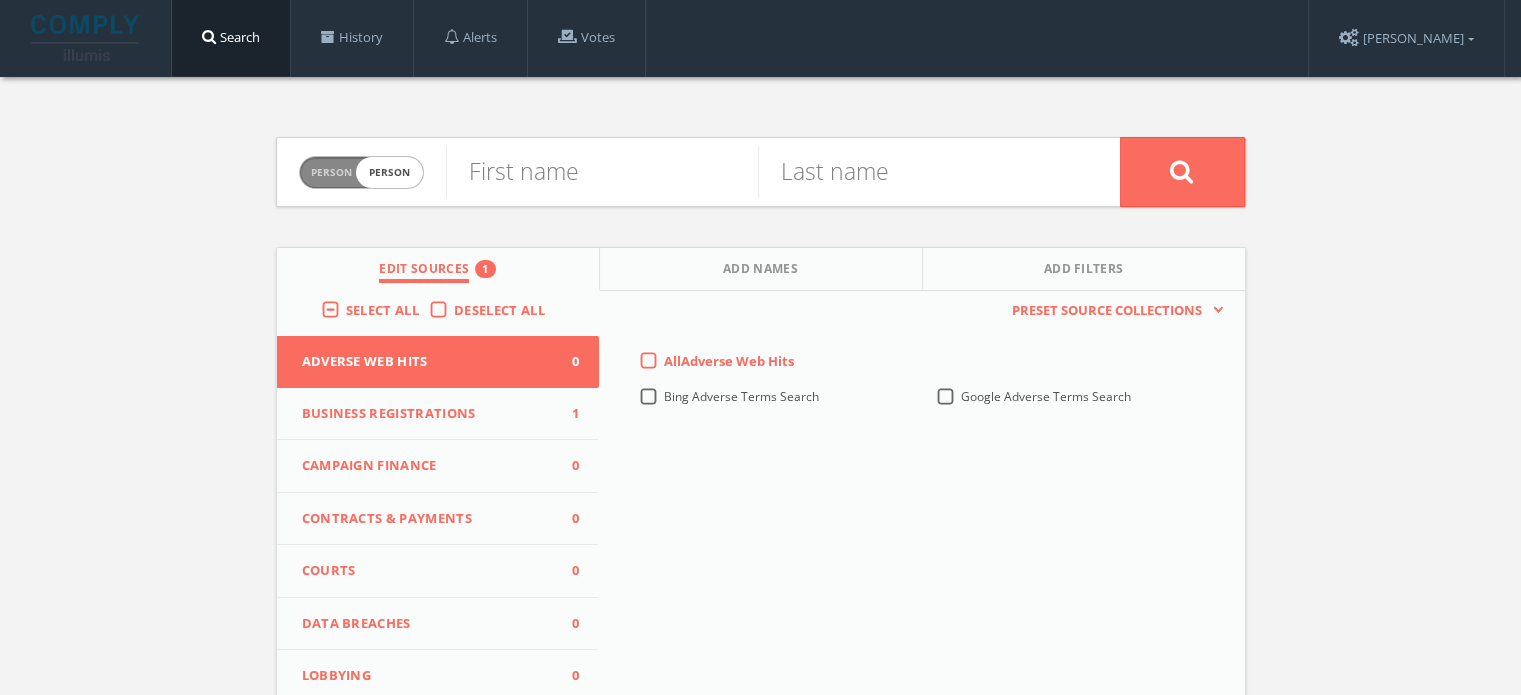 checkbox on "true" 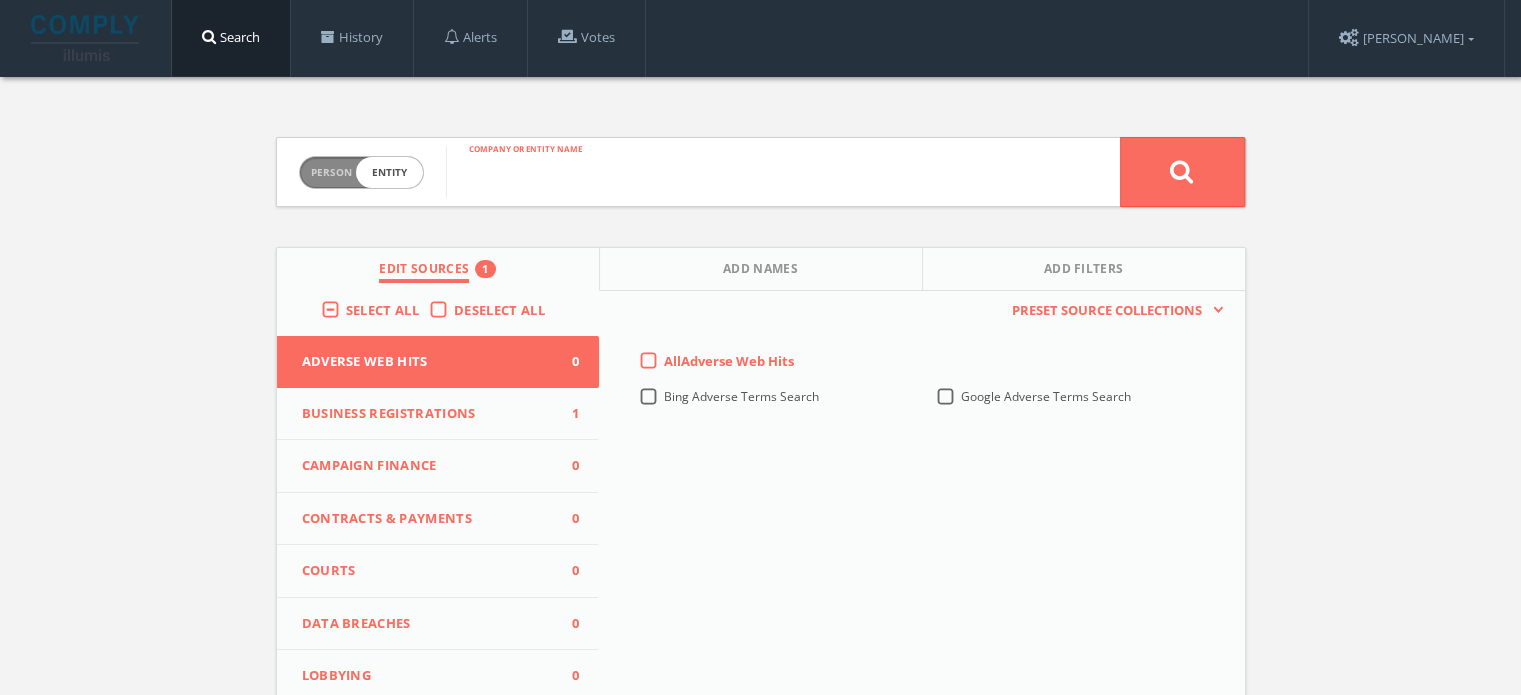 click at bounding box center [783, 172] 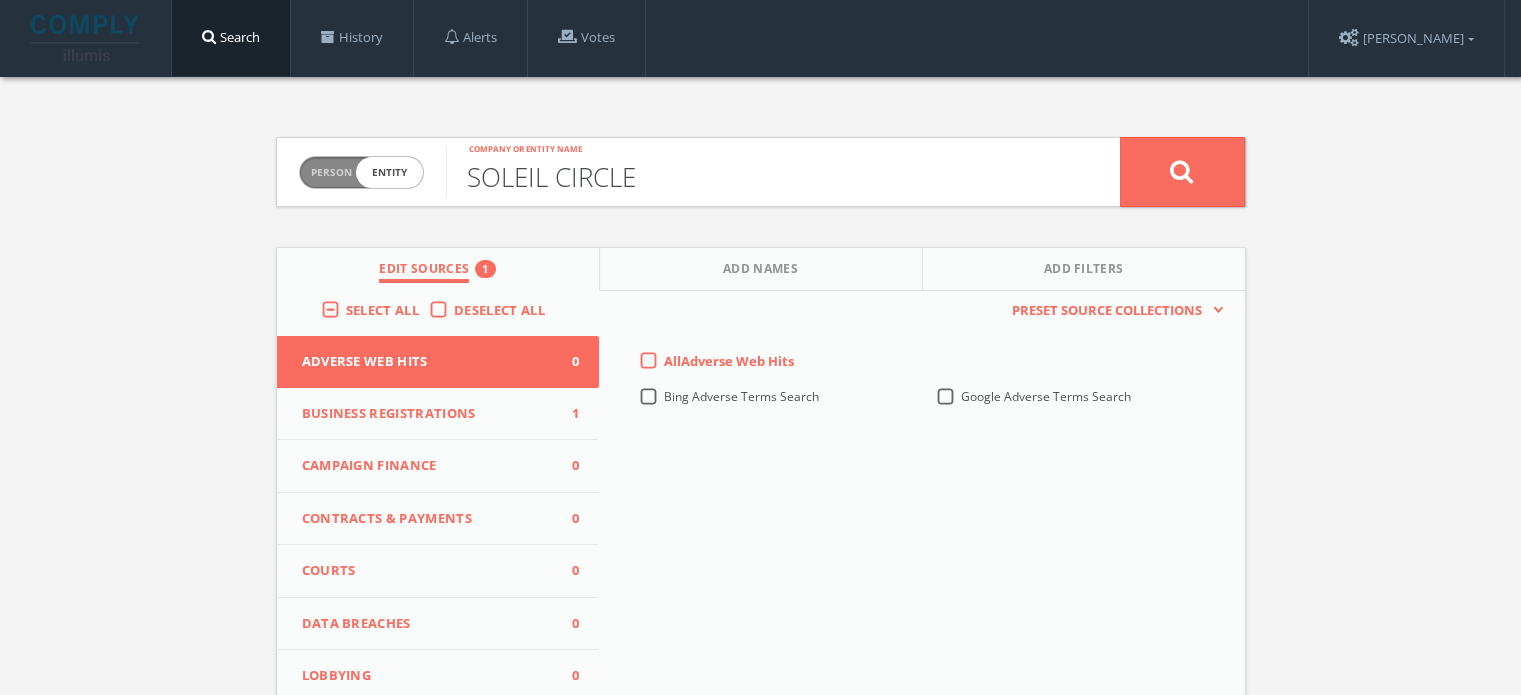 type on "SOLEIL CIRCLE" 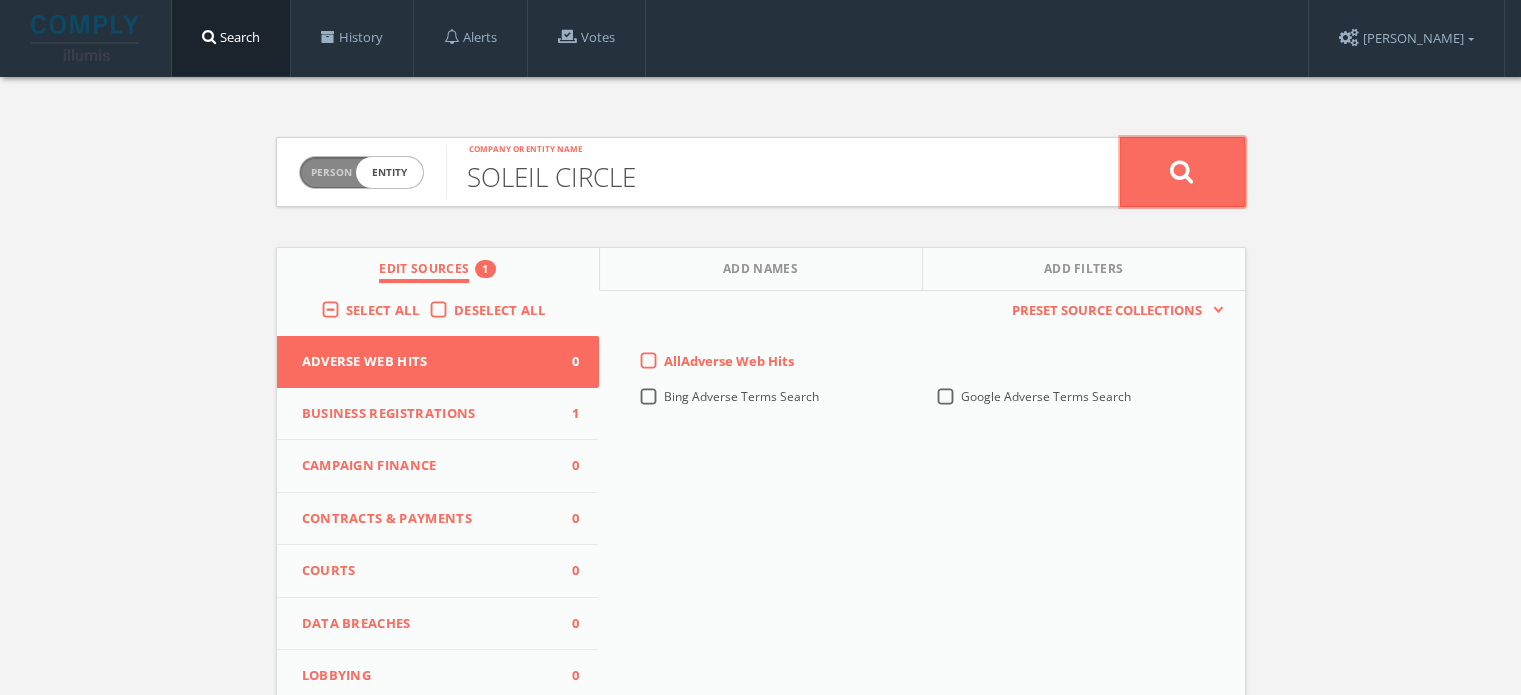click 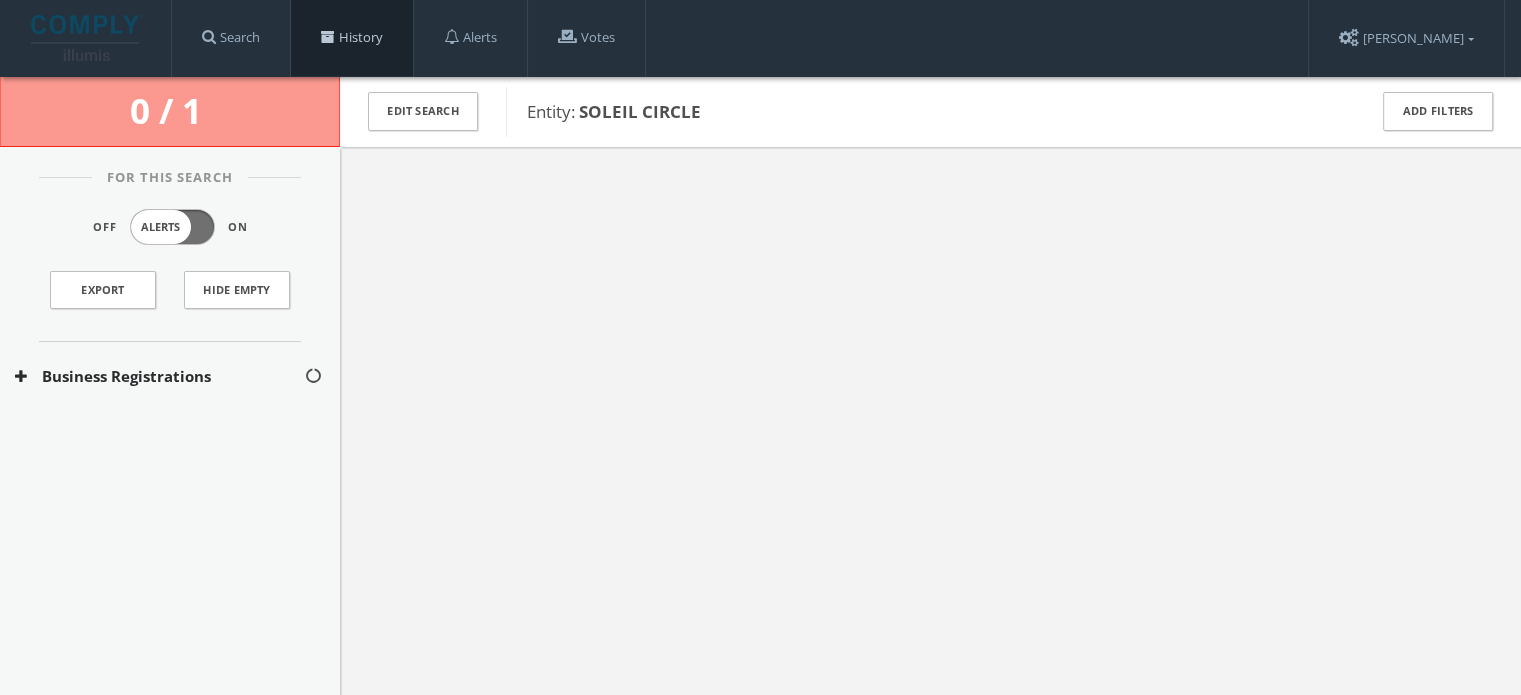click on "History" at bounding box center [352, 38] 